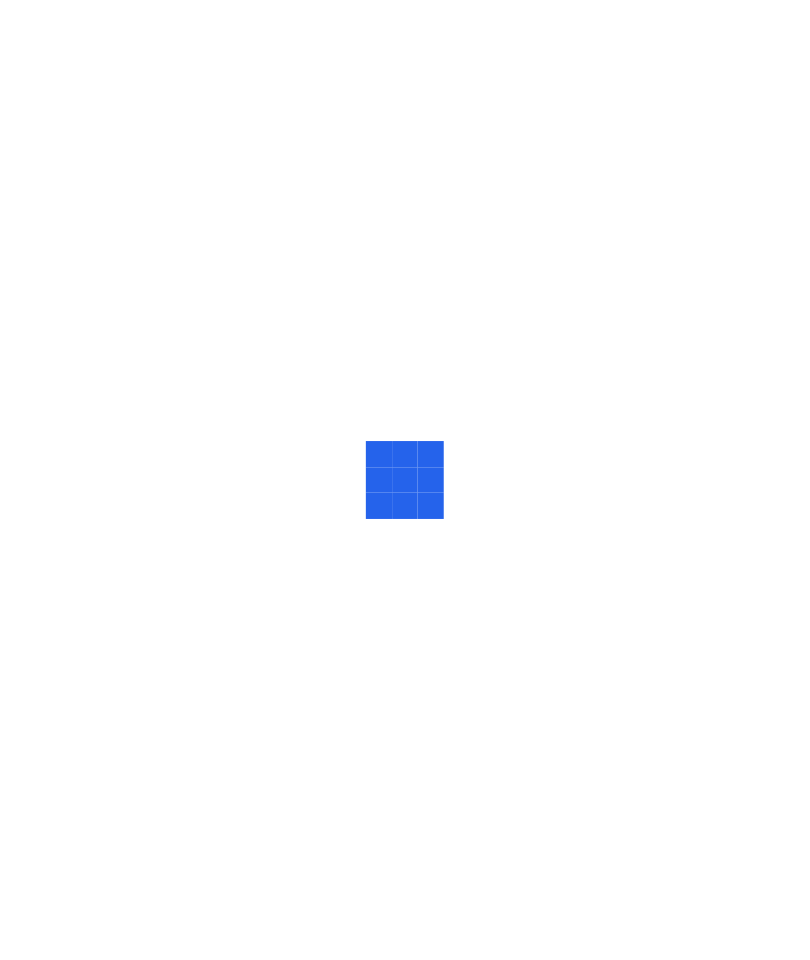 scroll, scrollTop: 0, scrollLeft: 0, axis: both 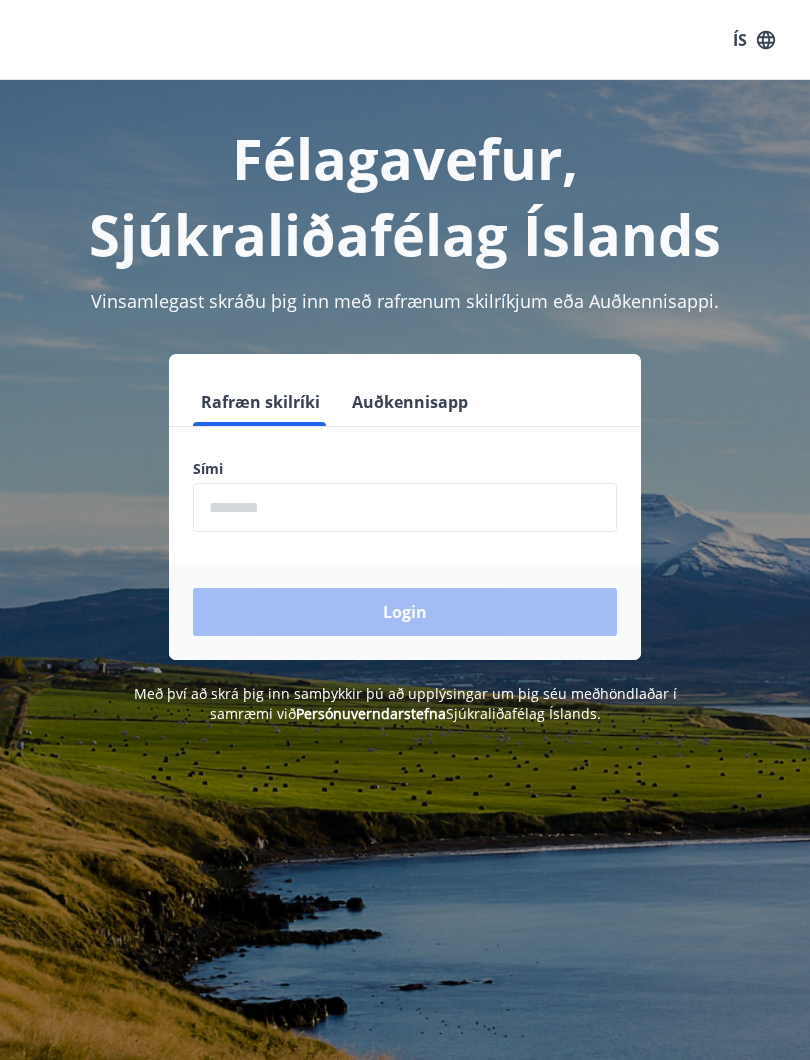 click at bounding box center (405, 507) 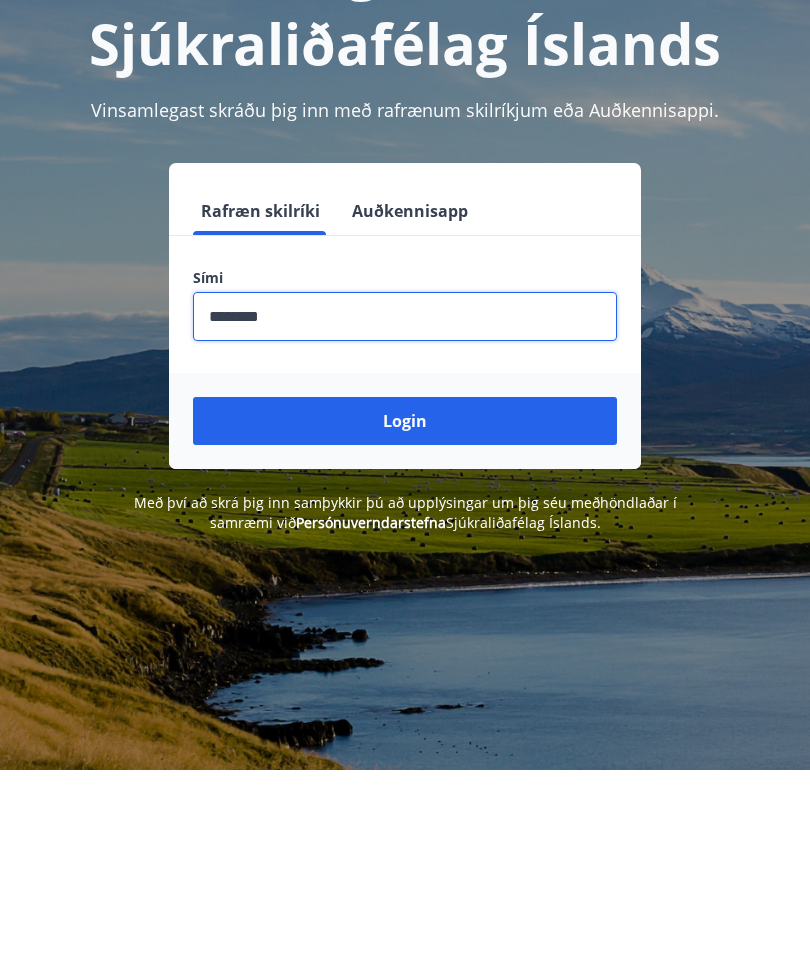 type on "********" 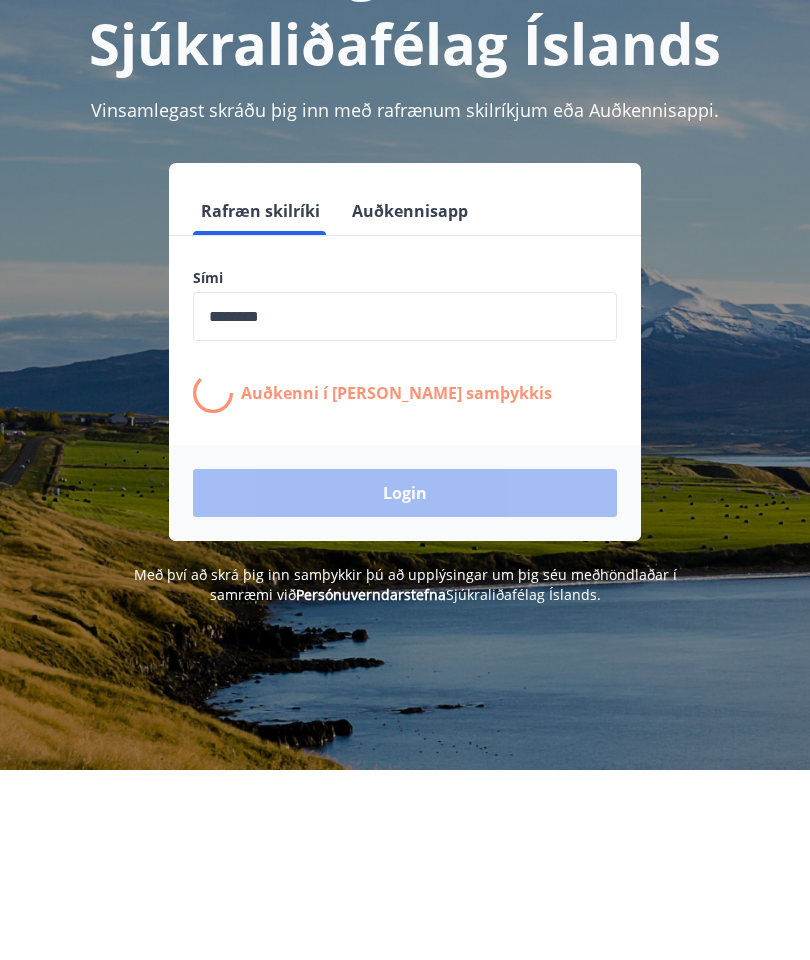 scroll, scrollTop: 191, scrollLeft: 0, axis: vertical 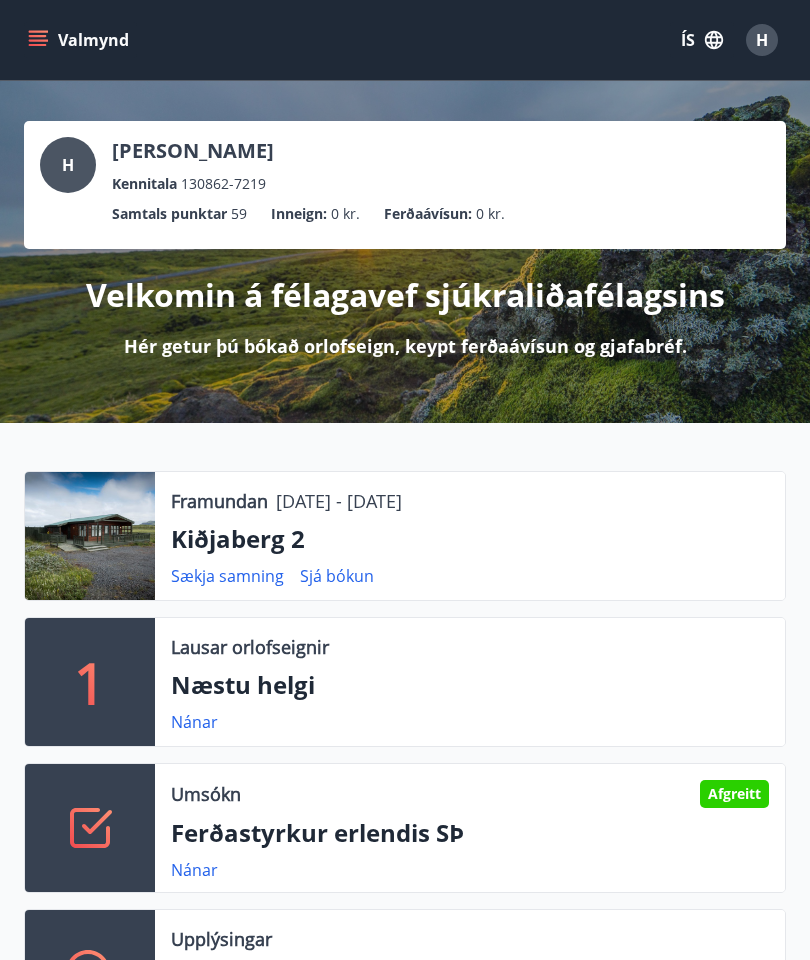 click on "Kiðjaberg 2" at bounding box center (470, 539) 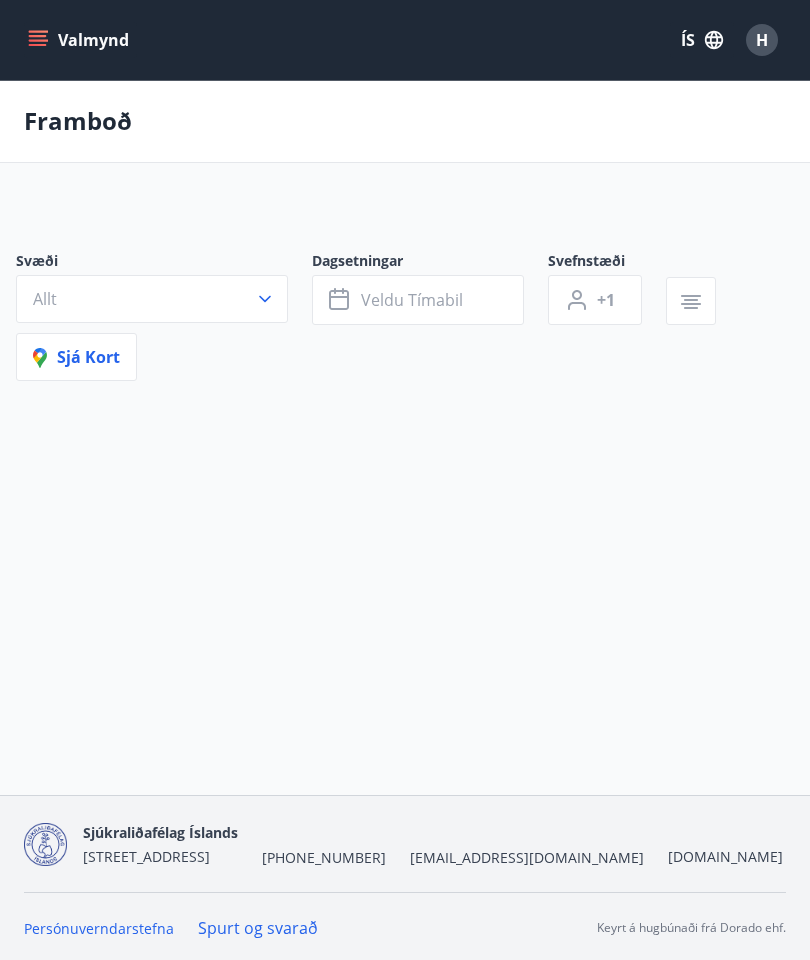 type on "*" 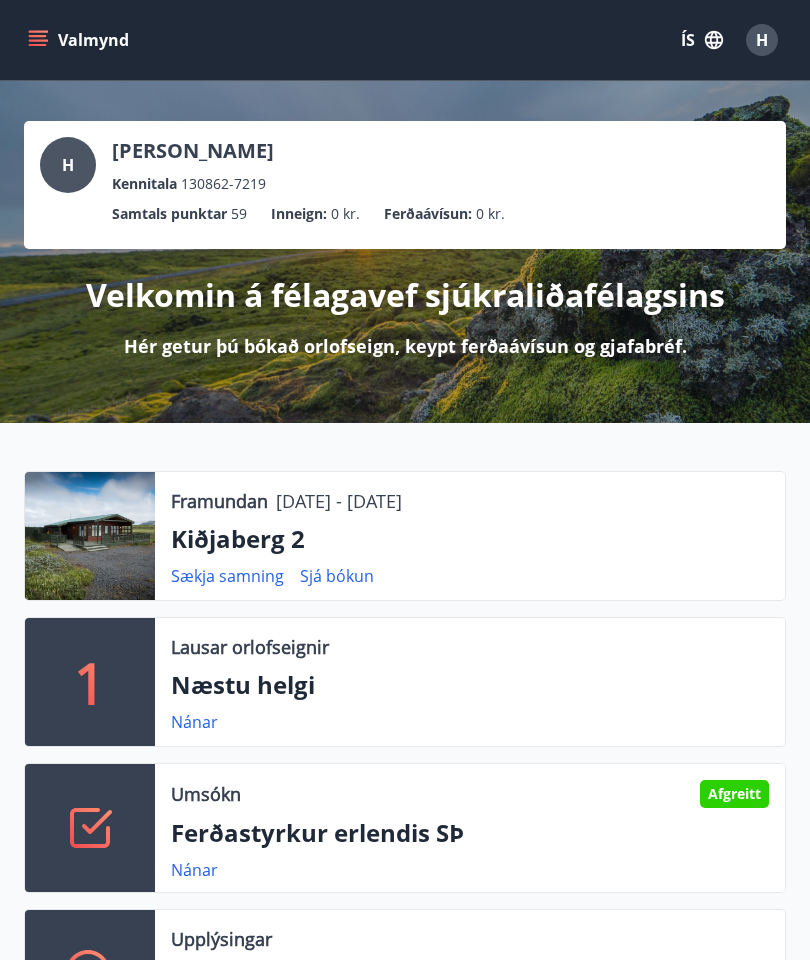 click on "Kiðjaberg 2" at bounding box center [470, 539] 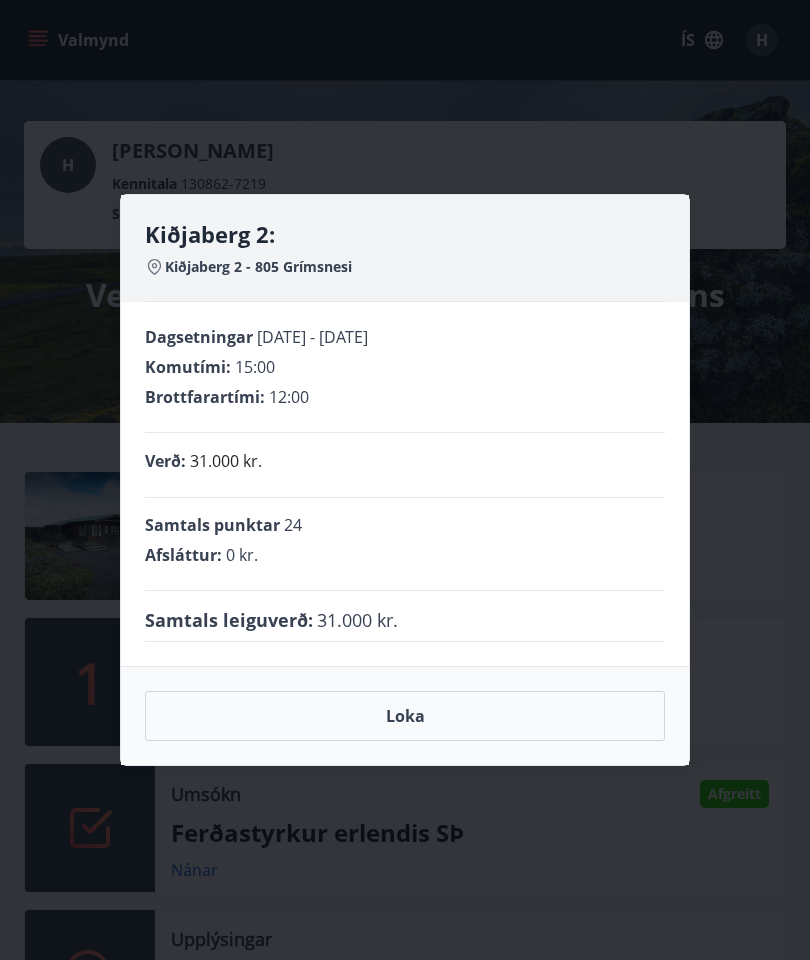 click on "Loka" at bounding box center [405, 716] 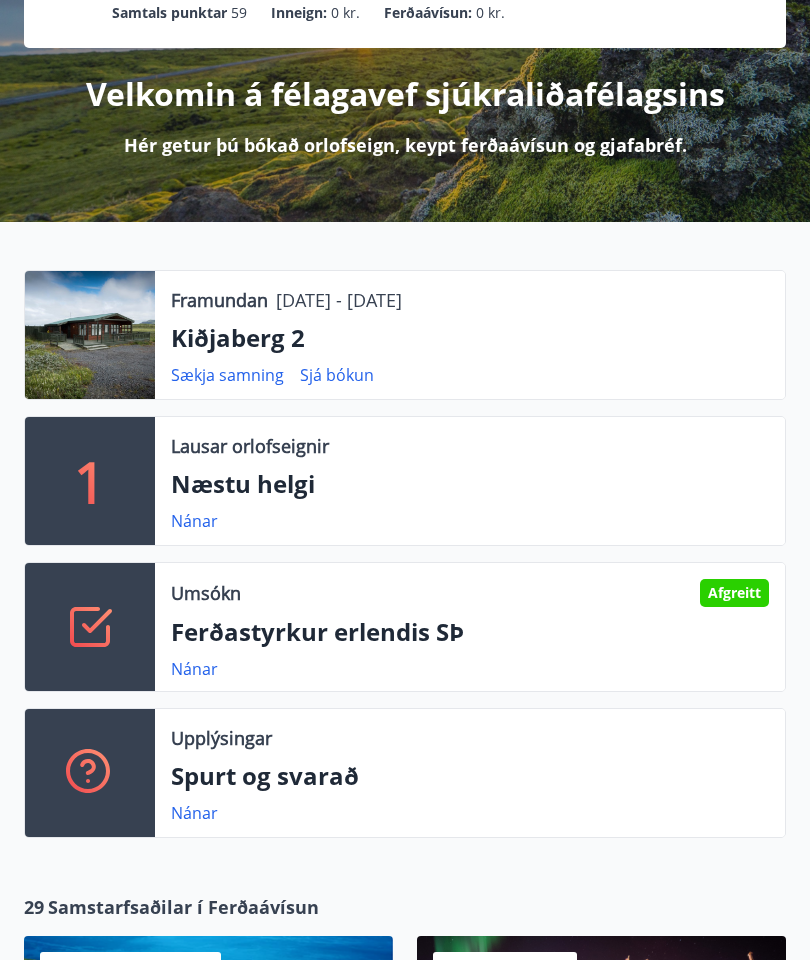 scroll, scrollTop: 0, scrollLeft: 0, axis: both 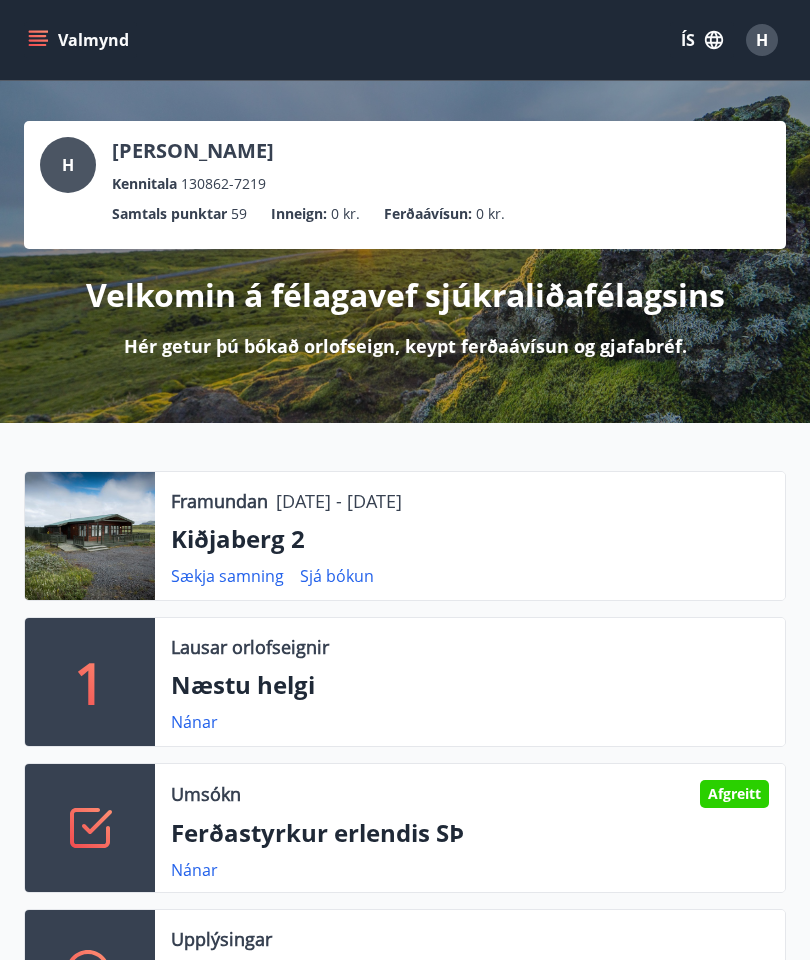 click on "Valmynd" at bounding box center (80, 40) 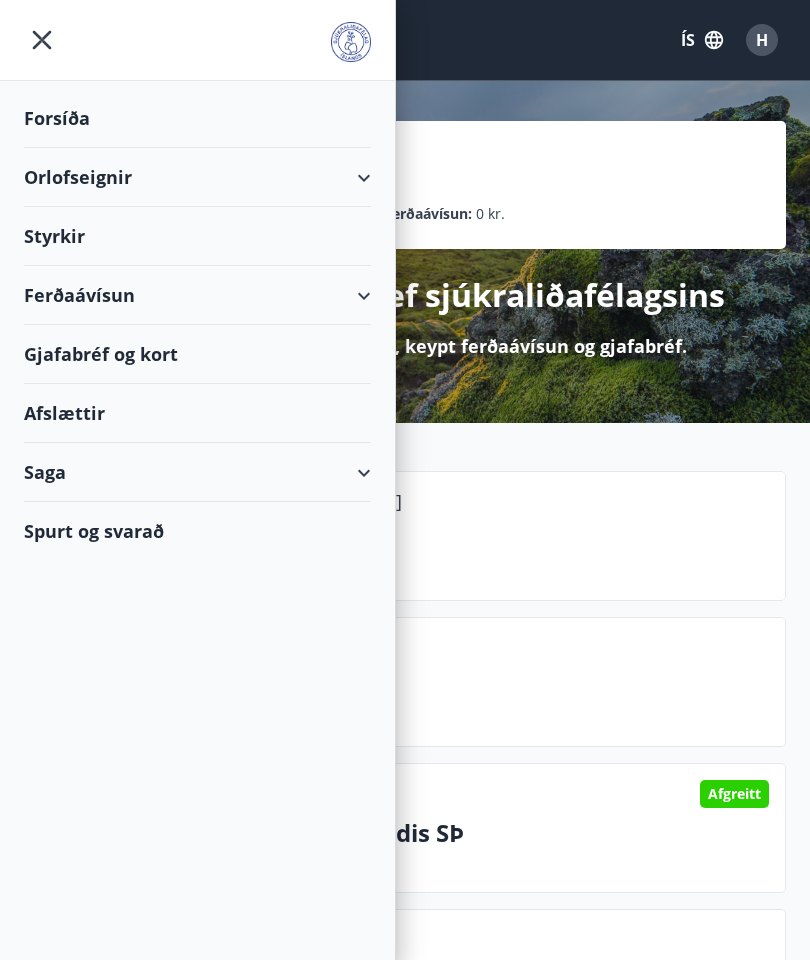 click on "Orlofseignir" at bounding box center [197, 177] 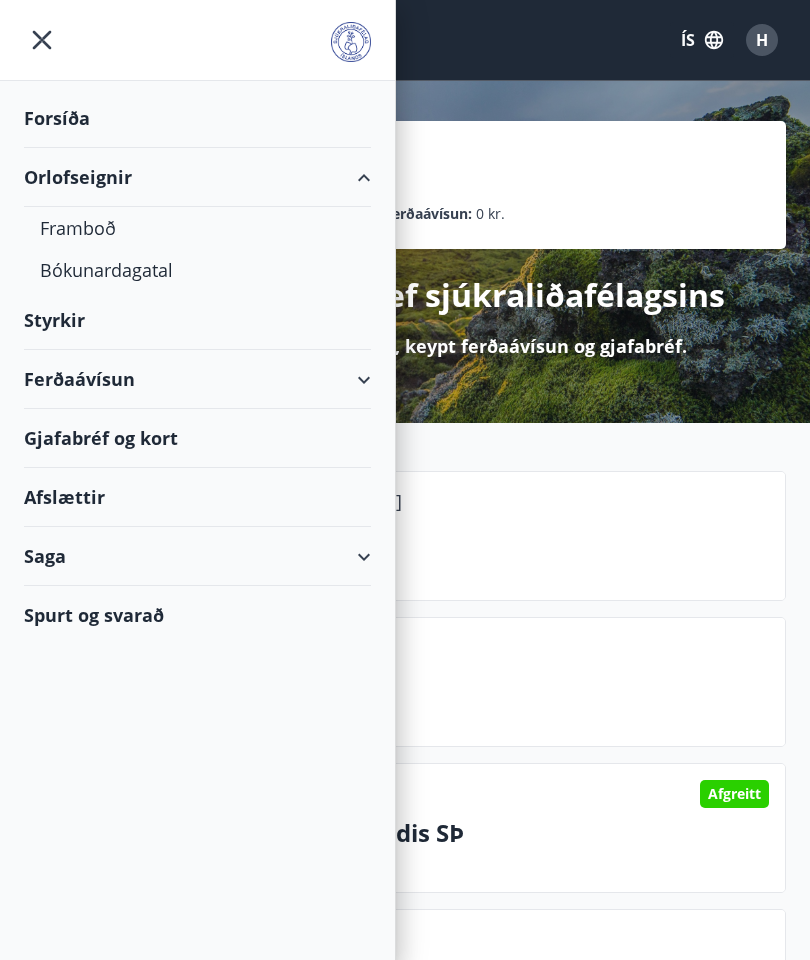click on "Framboð" at bounding box center [197, 228] 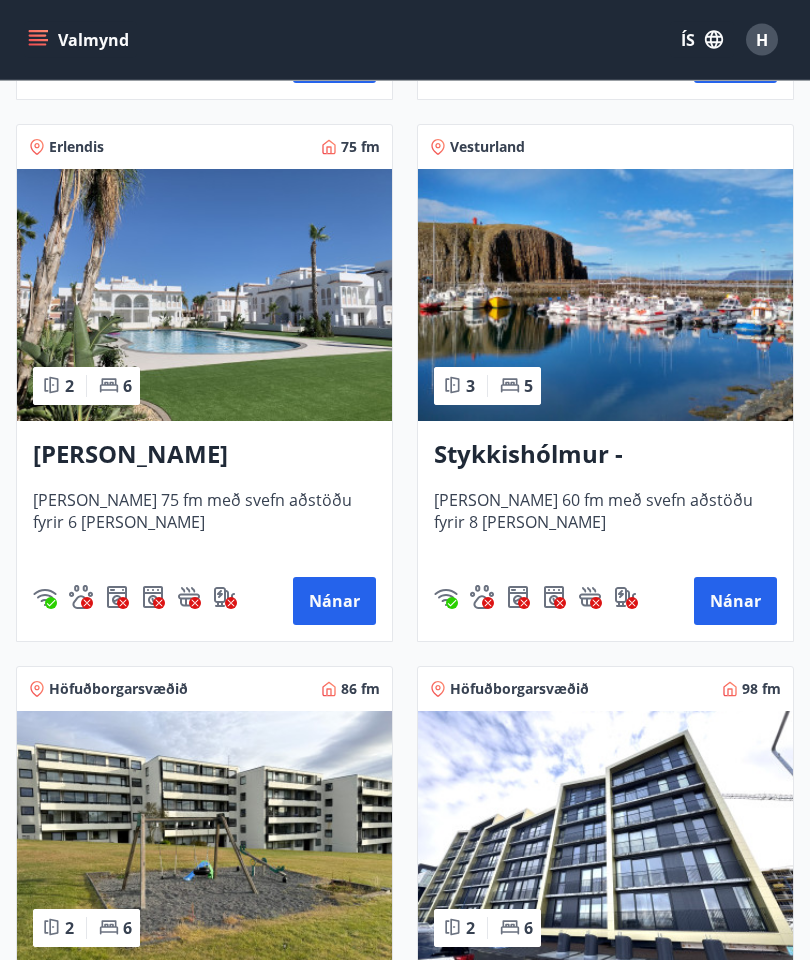 scroll, scrollTop: 1993, scrollLeft: 0, axis: vertical 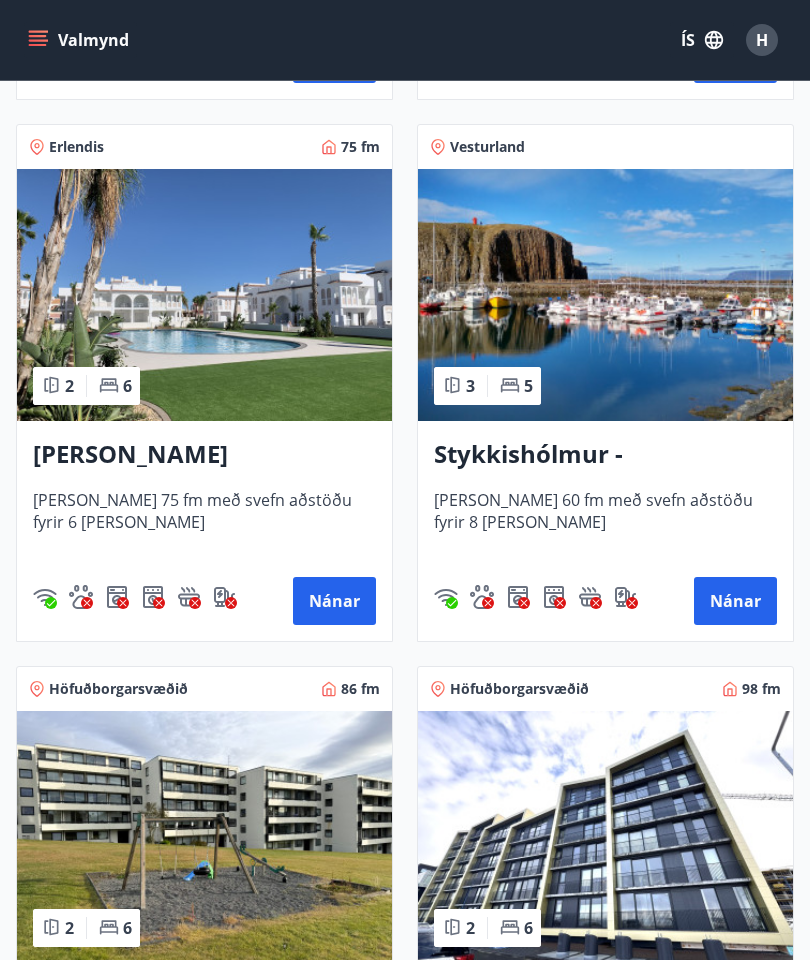 click on "Nánar" at bounding box center [334, 601] 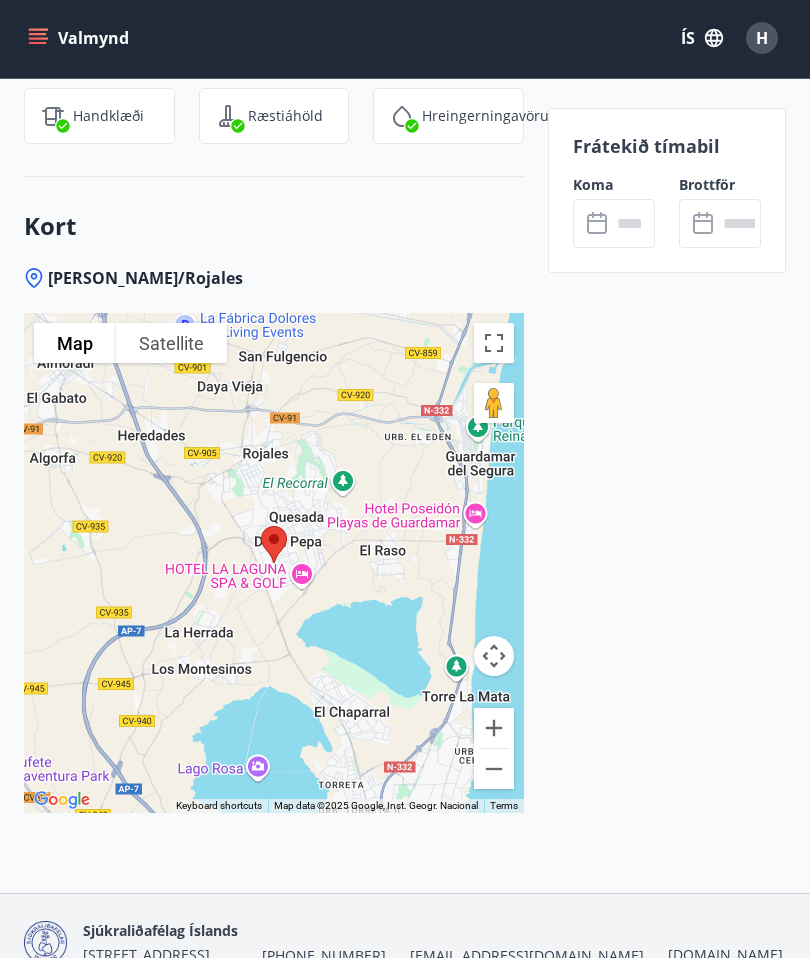 scroll, scrollTop: 2987, scrollLeft: 0, axis: vertical 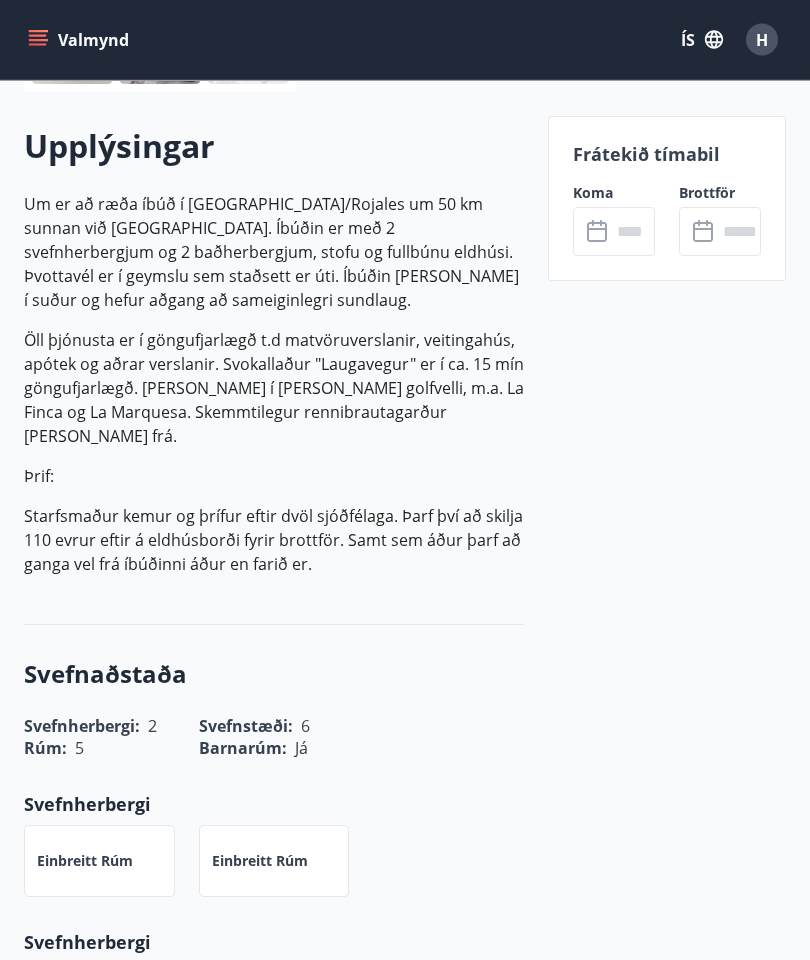 click at bounding box center [633, 232] 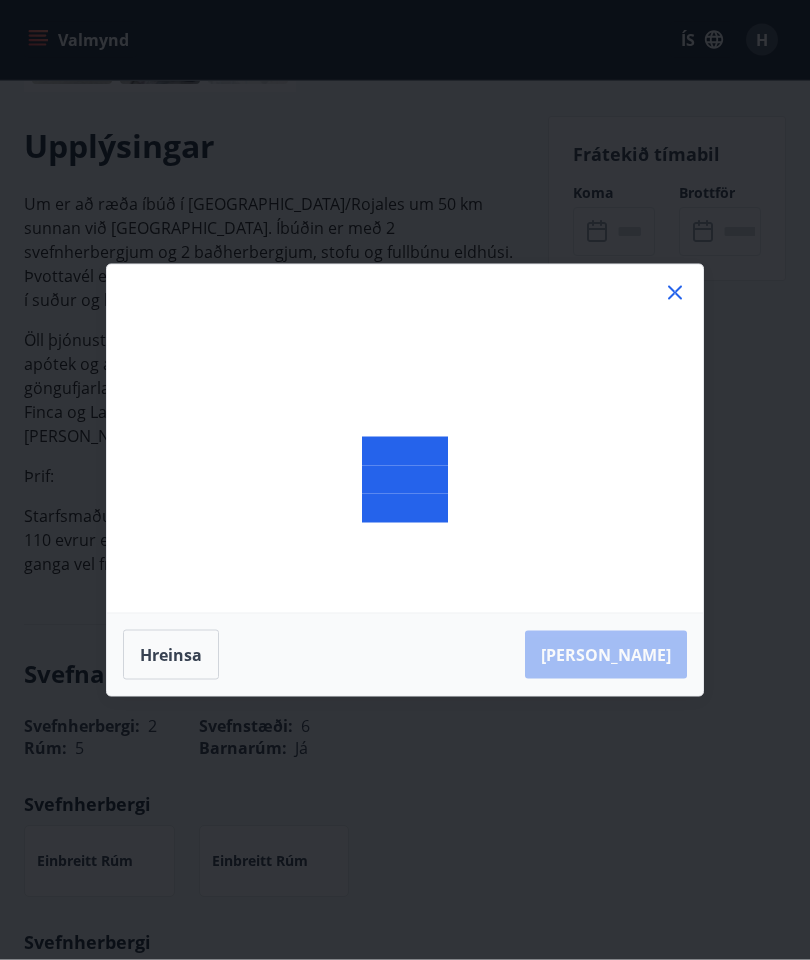 scroll, scrollTop: 548, scrollLeft: 0, axis: vertical 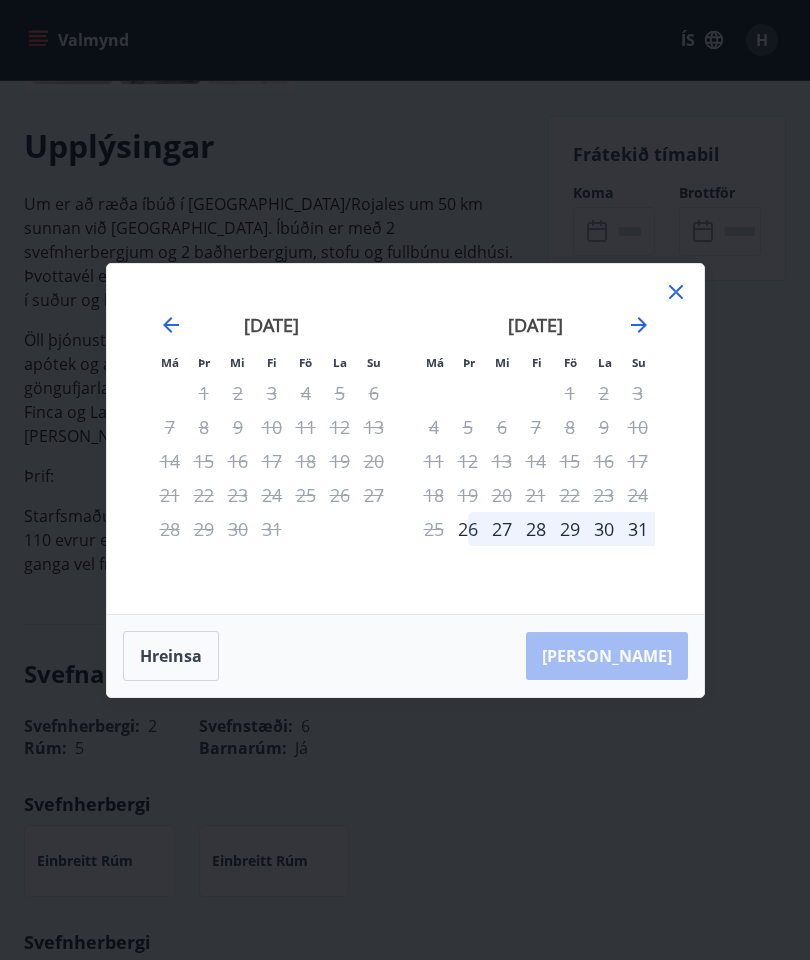 click 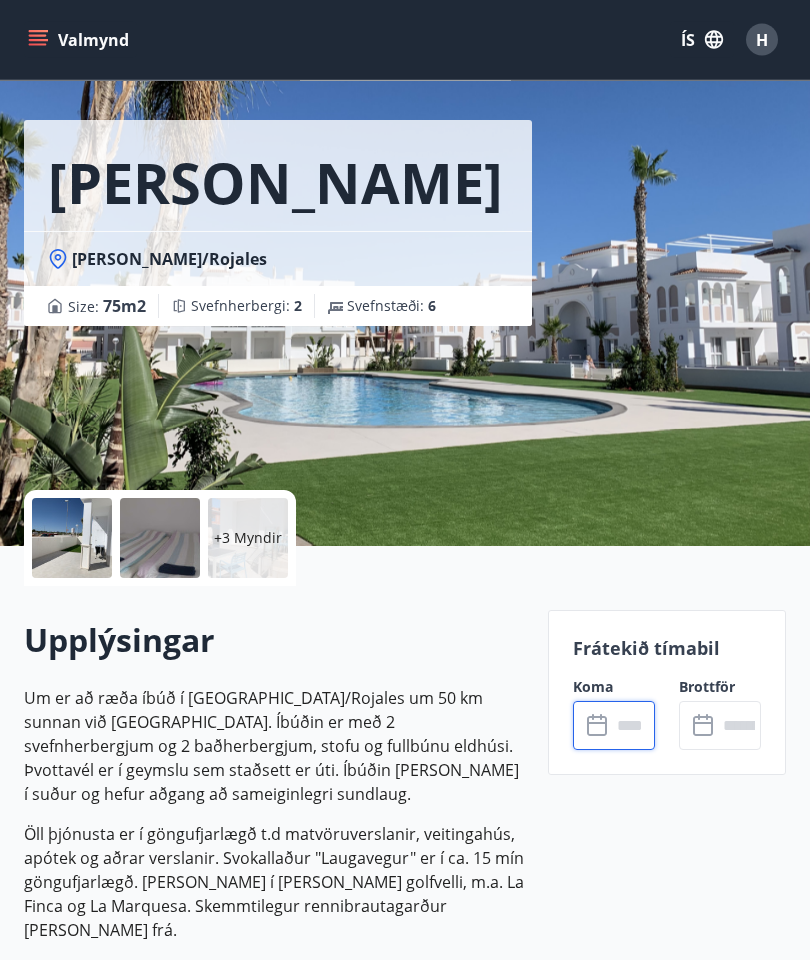 scroll, scrollTop: 0, scrollLeft: 0, axis: both 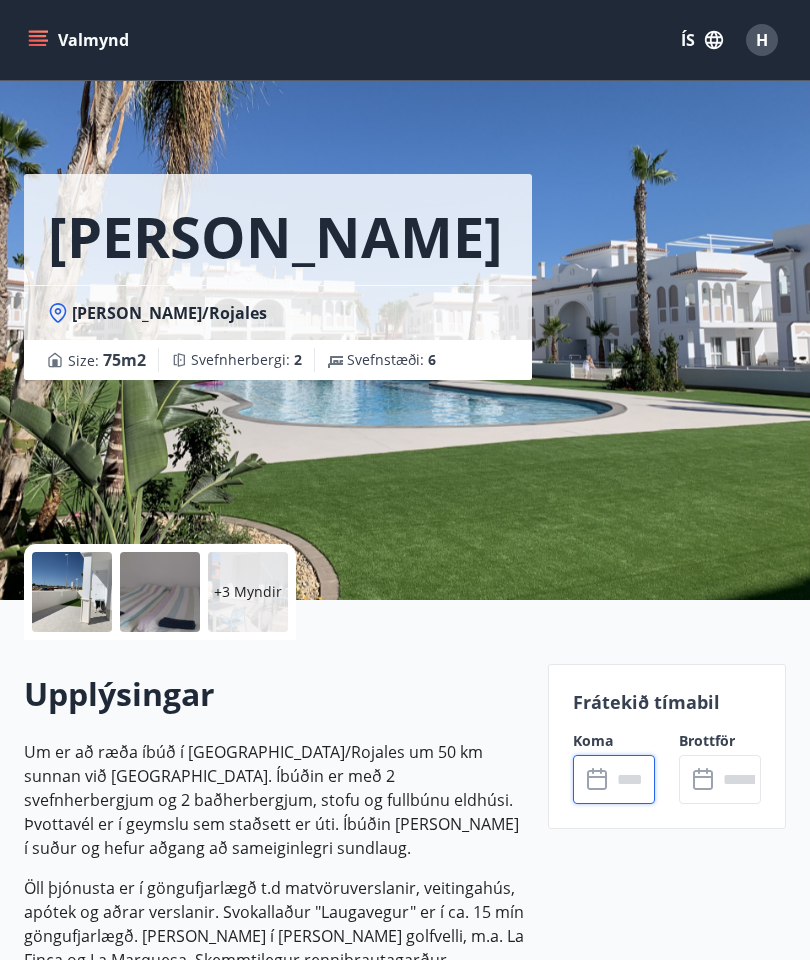 click on "+3 Myndir" at bounding box center [248, 592] 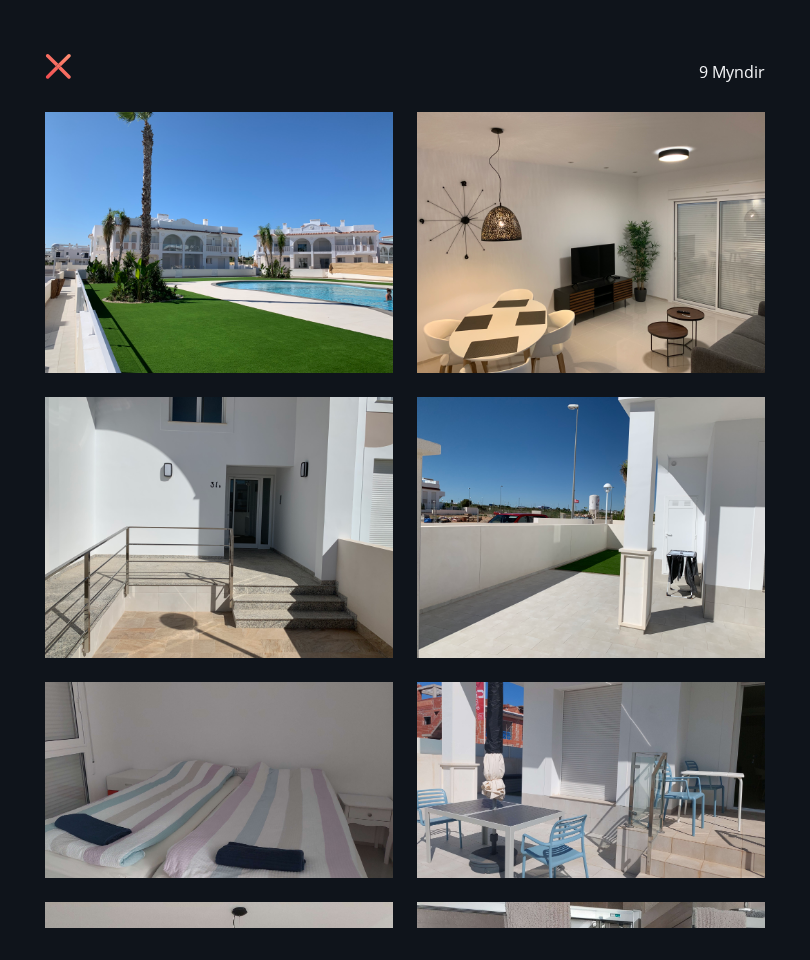 scroll, scrollTop: 0, scrollLeft: 0, axis: both 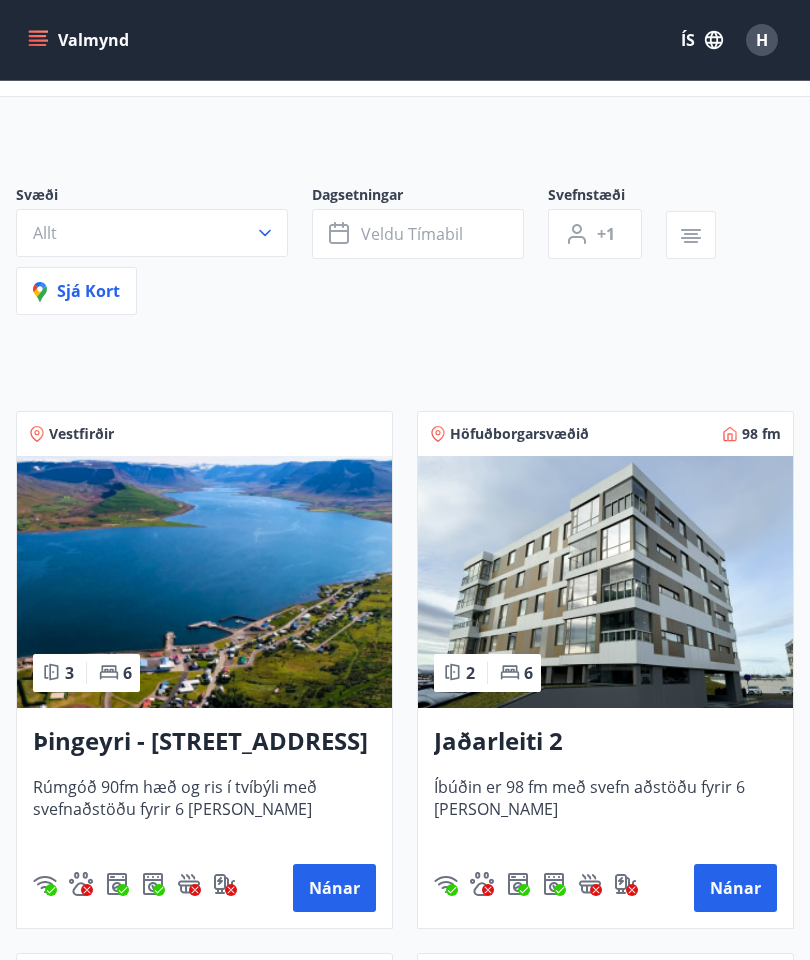 click on "Valmynd" at bounding box center [80, 40] 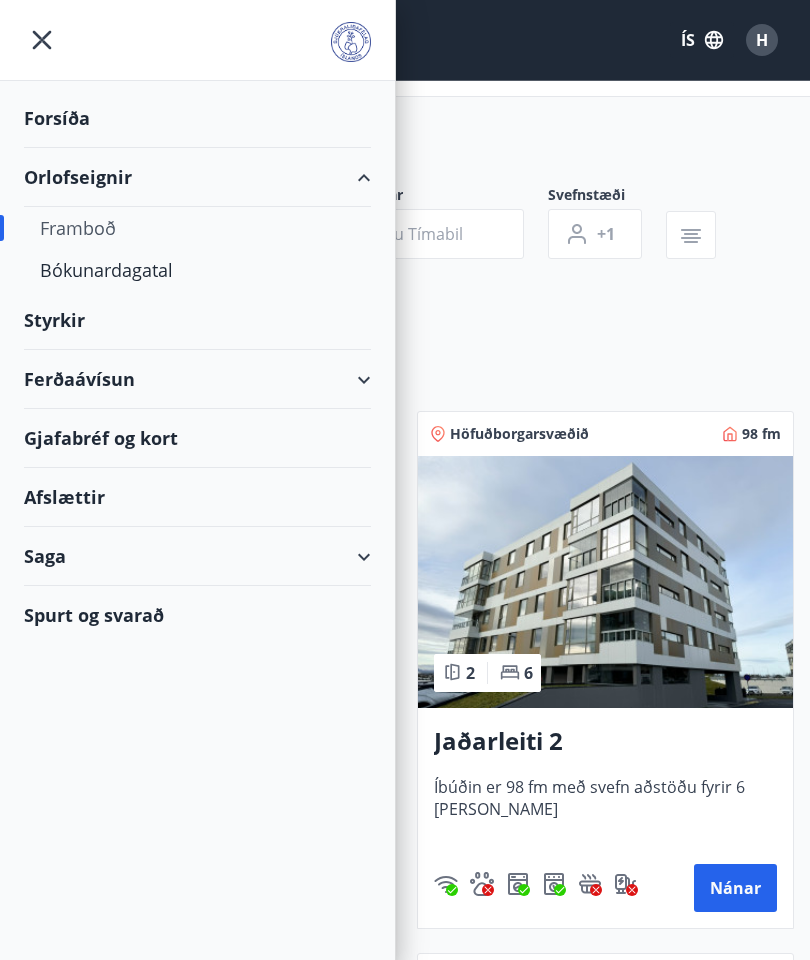 click on "Framboð" at bounding box center (197, 228) 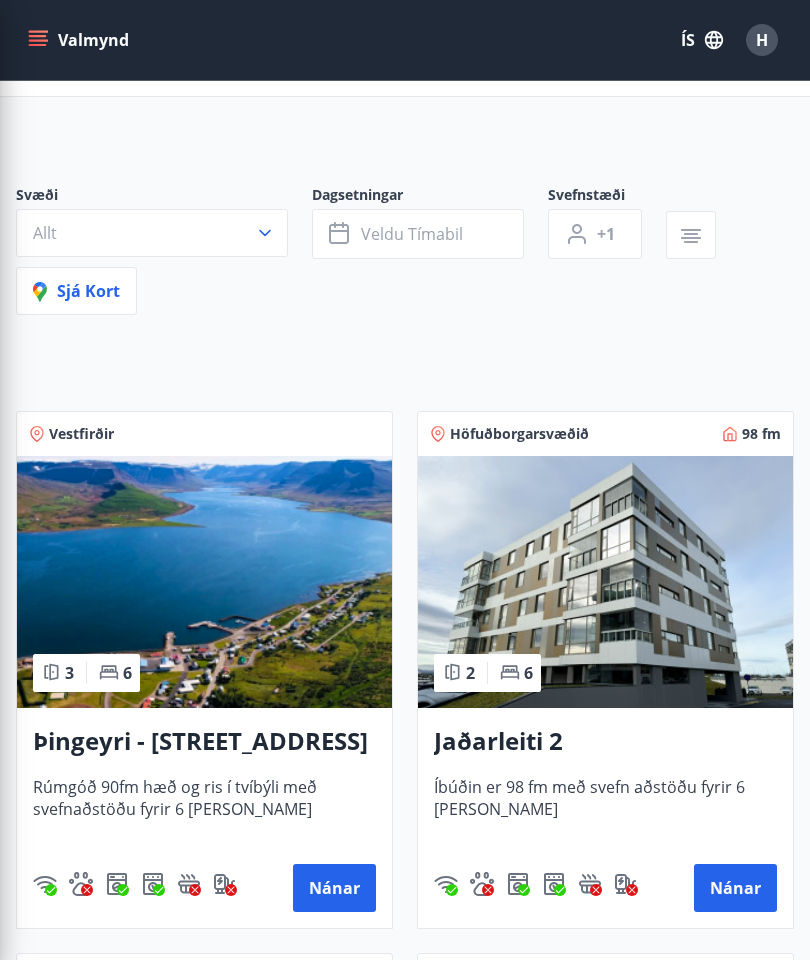 click on "Svæði Allt Dagsetningar Veldu tímabil Svefnstæði +1 Sjá kort Vestfirðir 3 6 Þingeyri - Aðalstræti 19 Rúmgóð 90fm hæð og ris í tvíbýli með svefnaðstöðu fyrir 6 [PERSON_NAME] Nánar Höfuðborgarsvæðið 98   fm 2 6 Jaðarleiti 2 Íbúðin er 98 fm með svefn aðstöðu fyrir 6 [PERSON_NAME] Nánar Vesturland 87   fm 3 6 Munaðarnes - Stekkjarhóll 62 [PERSON_NAME] 87 fm með svefn aðstöðu fyrir 6 [PERSON_NAME] Nánar Vesturland 52   fm 2 6 Munaðarnes - [GEOGRAPHIC_DATA] 65 [PERSON_NAME] 60 fm með svefn aðstöðu fyrir 8 [PERSON_NAME] Nánar Vesturland 82   fm 3 8 Munaðarnes - Víðihlíð [PERSON_NAME] 82 fm með svefn aðstöðu fyrir 8 [PERSON_NAME] Nánar Höfuðborgarsvæðið 1 Félagsaðstaða SLFÍ Salurinn rúmar um 100 [PERSON_NAME] í standandi veislu og hægt er að halda matarveislur Nánar Erlendis 75   fm 2 6 [PERSON_NAME] [PERSON_NAME] 75 fm með svefn aðstöðu fyrir 6 [PERSON_NAME] Nánar Vesturland 3 5 Stykkishólmur - Laufásvegur 35 [PERSON_NAME] 60 fm með svefn aðstöðu fyrir 8 [PERSON_NAME] Nánar Höfuðborgarsvæðið 86   fm 2 6 98" at bounding box center [405, 2980] 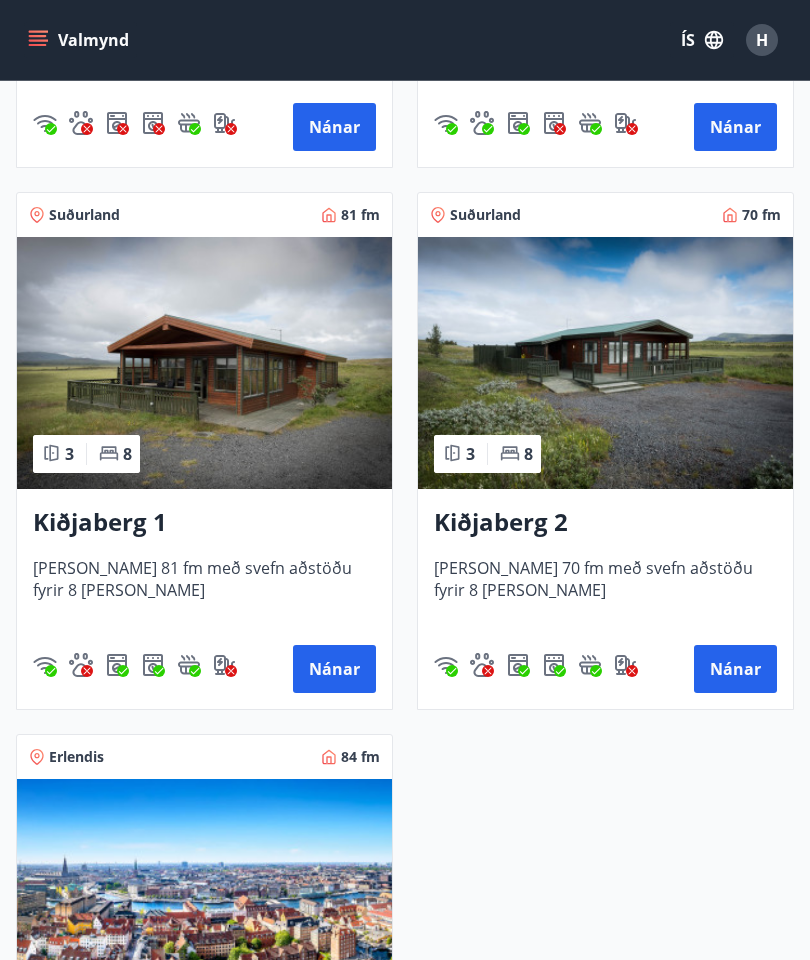 scroll, scrollTop: 4634, scrollLeft: 0, axis: vertical 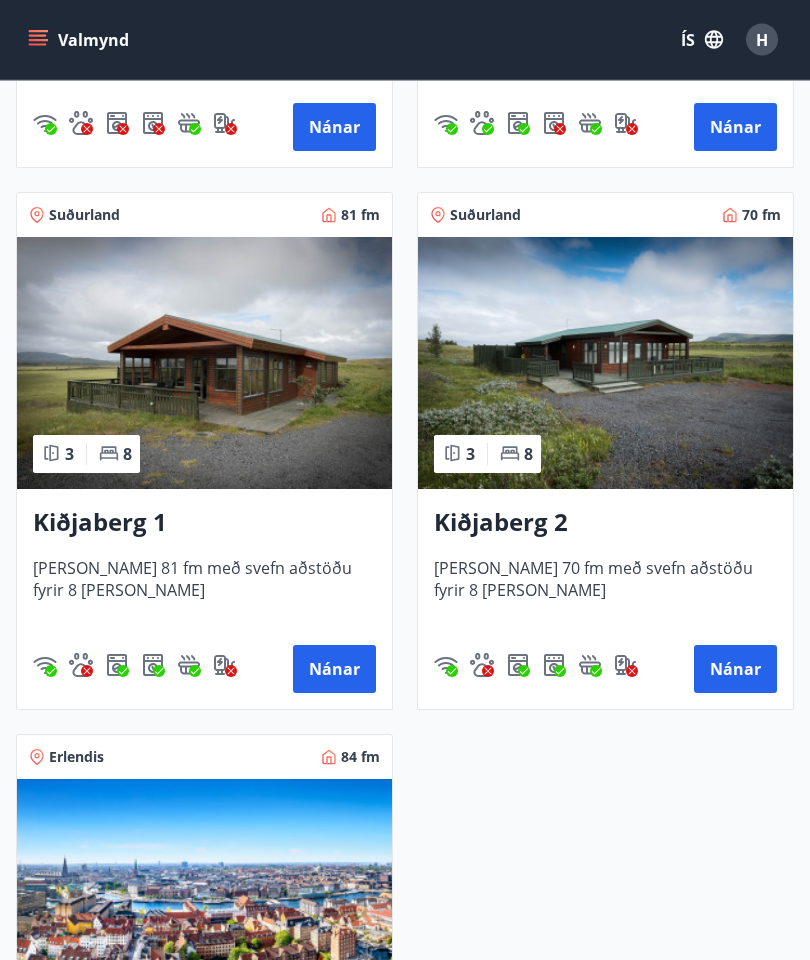 click on "Nánar" at bounding box center (735, 670) 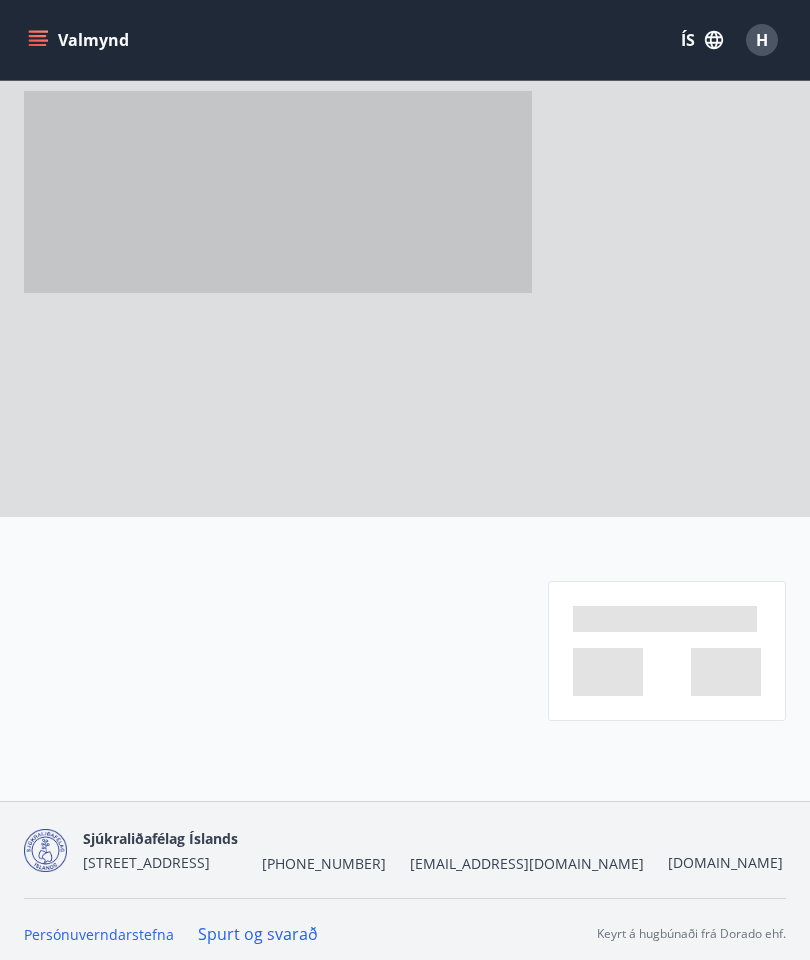 scroll, scrollTop: 0, scrollLeft: 0, axis: both 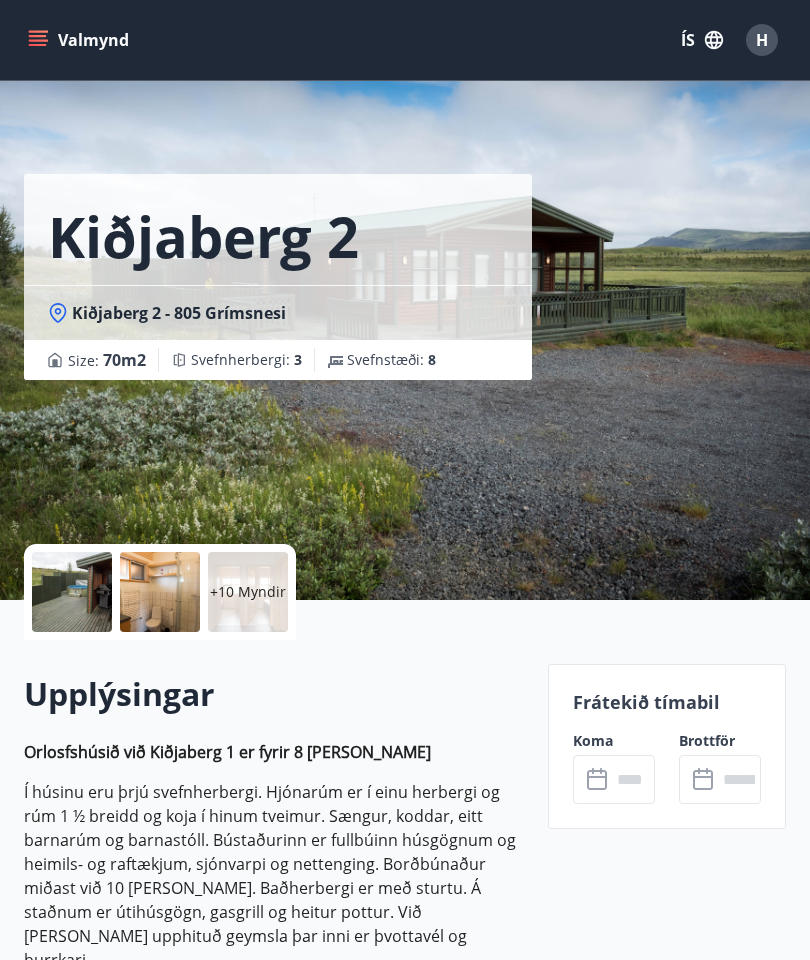 click on "+10 Myndir" at bounding box center (248, 592) 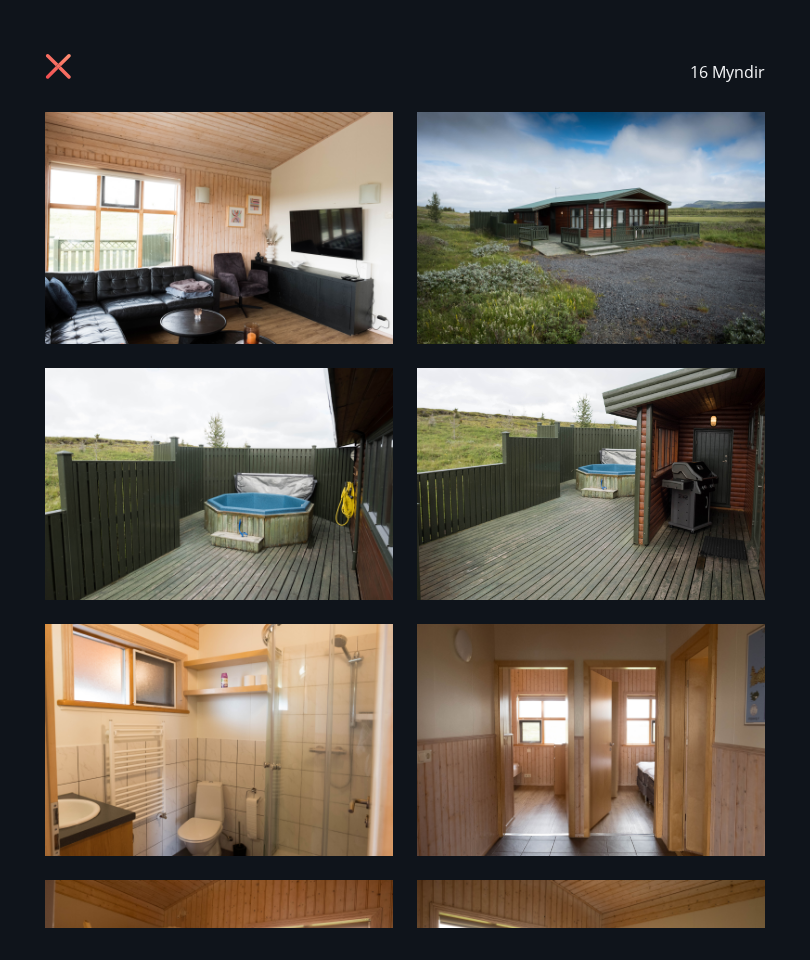 scroll, scrollTop: 0, scrollLeft: 0, axis: both 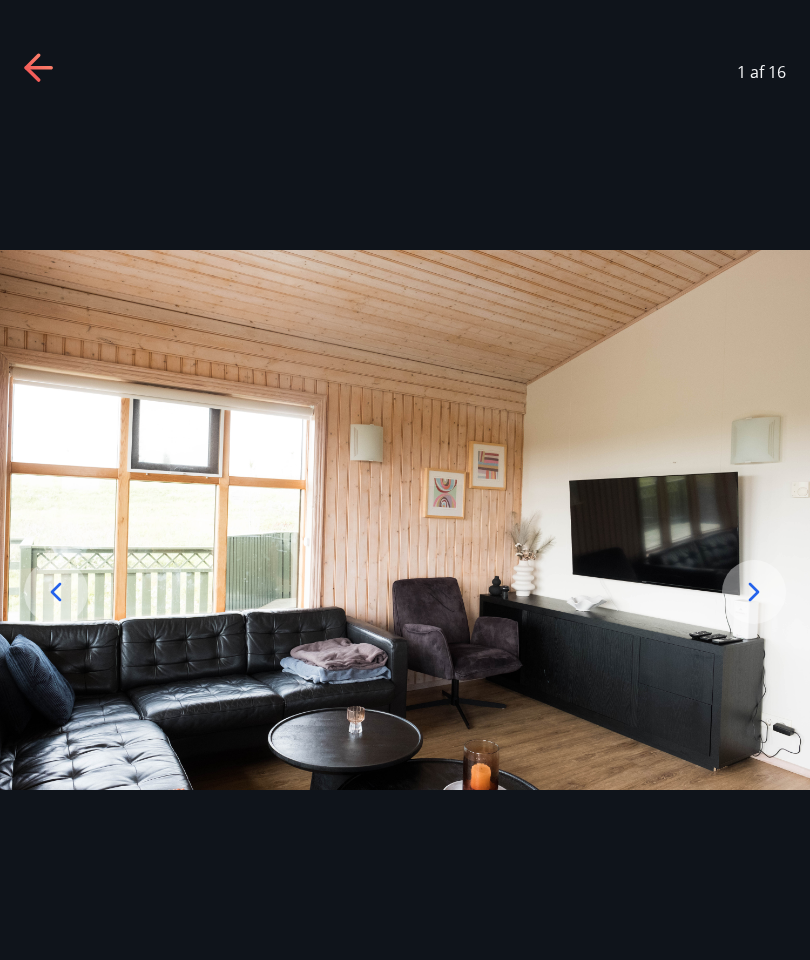 click at bounding box center (405, 520) 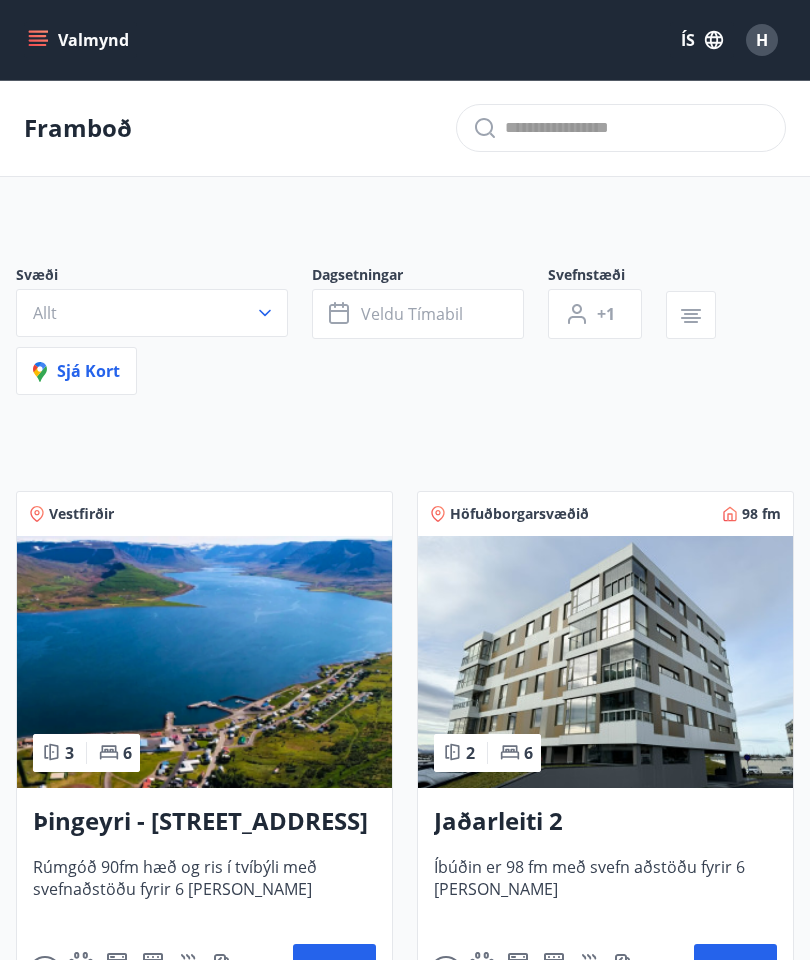 scroll, scrollTop: 80, scrollLeft: 0, axis: vertical 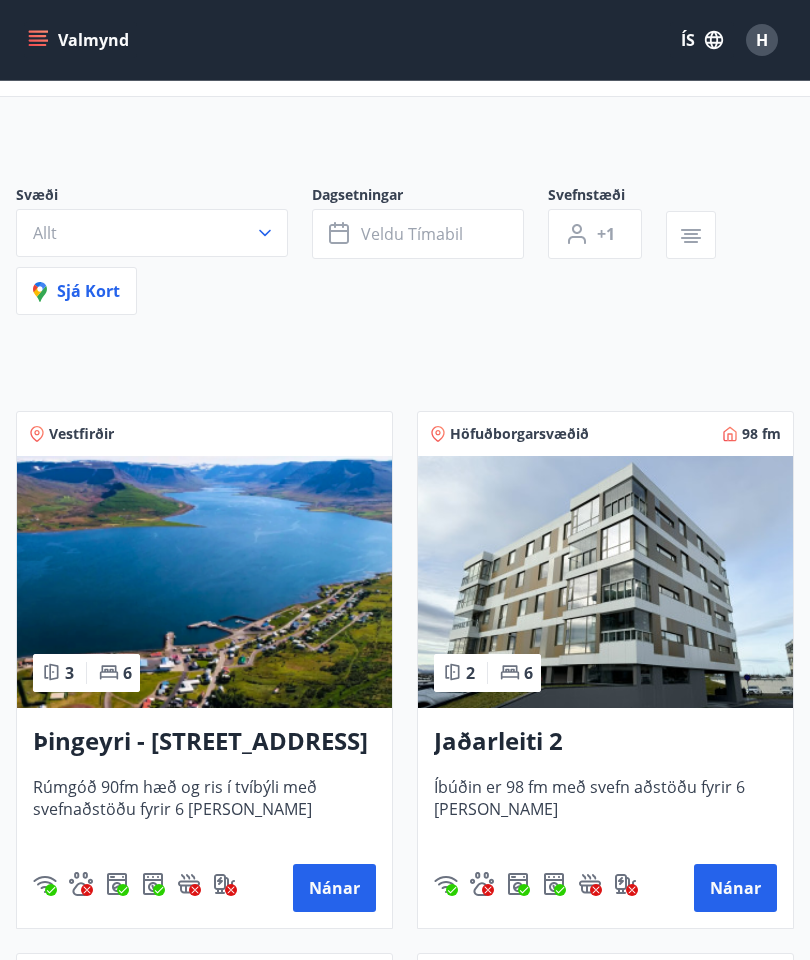 click on "Valmynd" at bounding box center (80, 40) 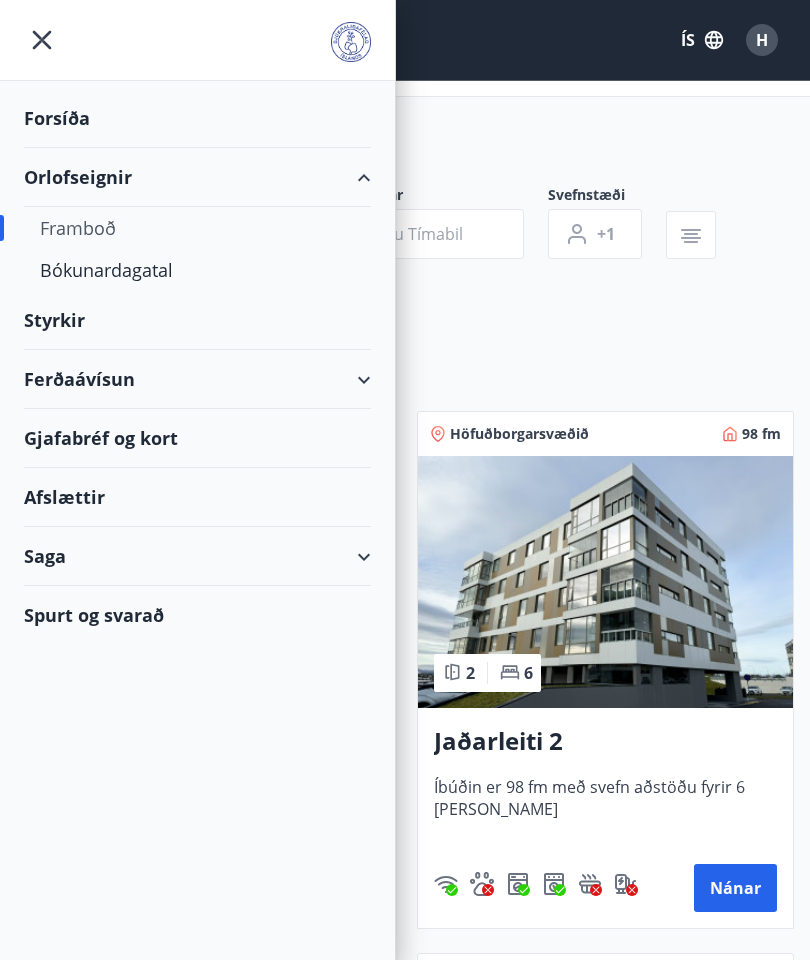 click on "Bókunardagatal" at bounding box center [197, 270] 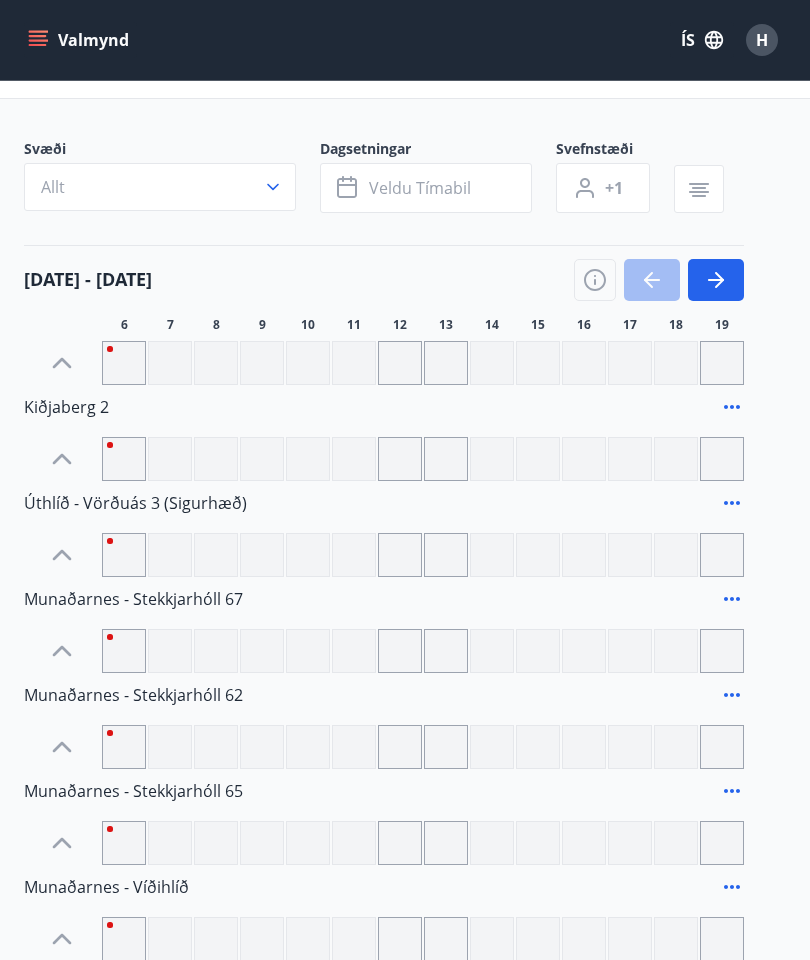 scroll, scrollTop: 0, scrollLeft: 0, axis: both 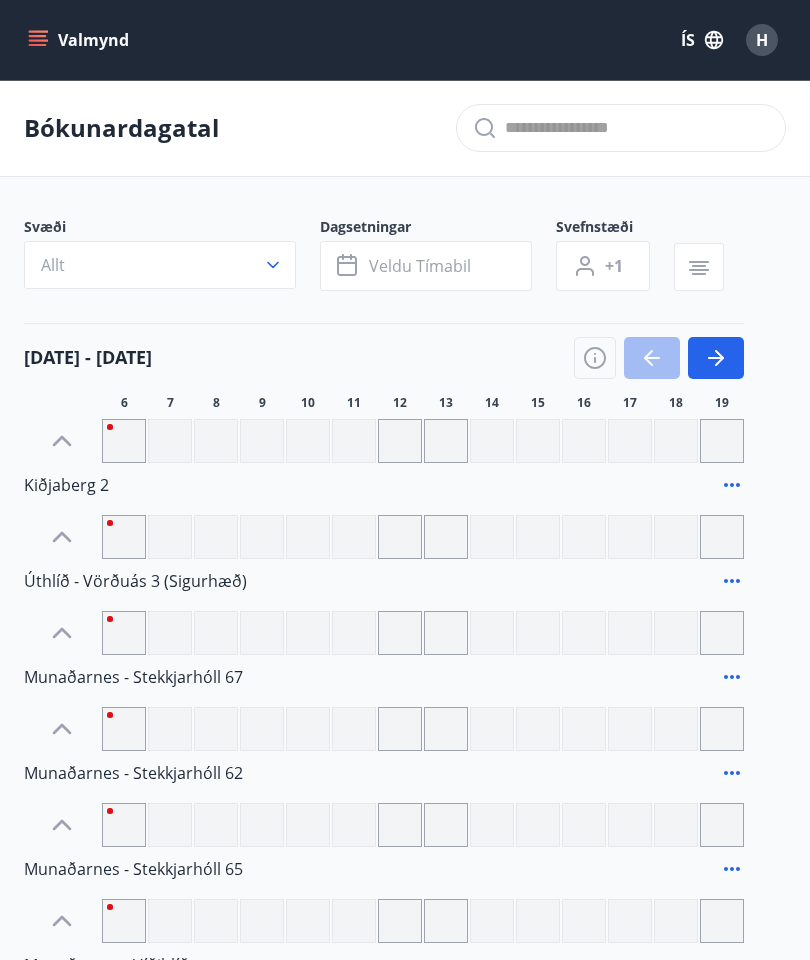 click 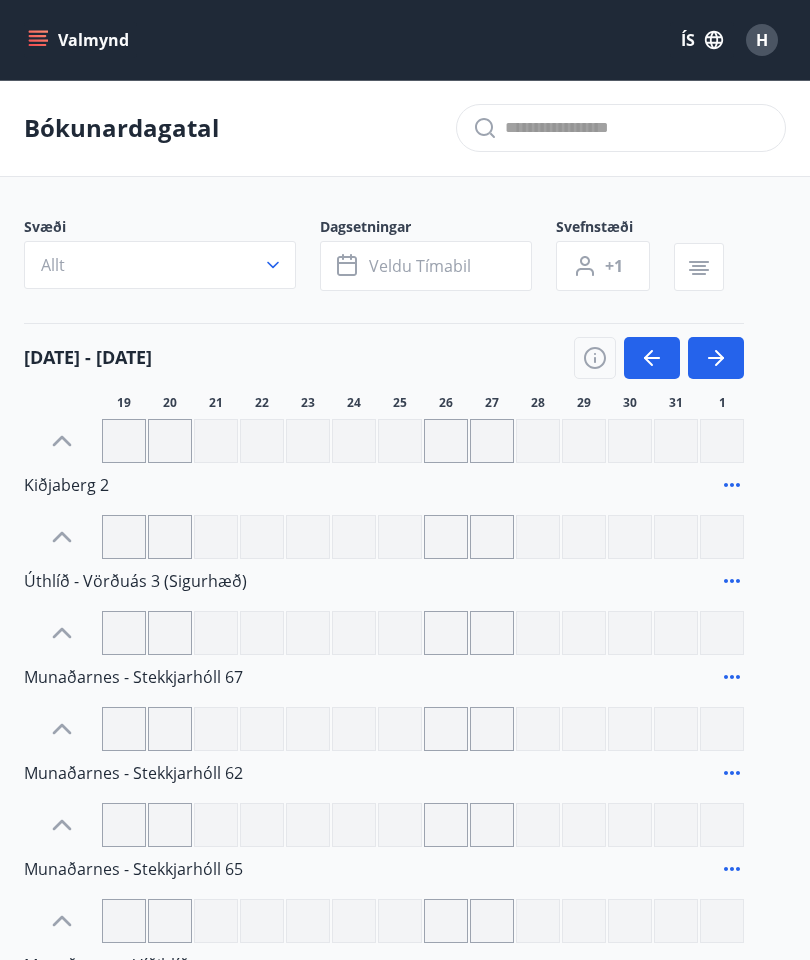 click 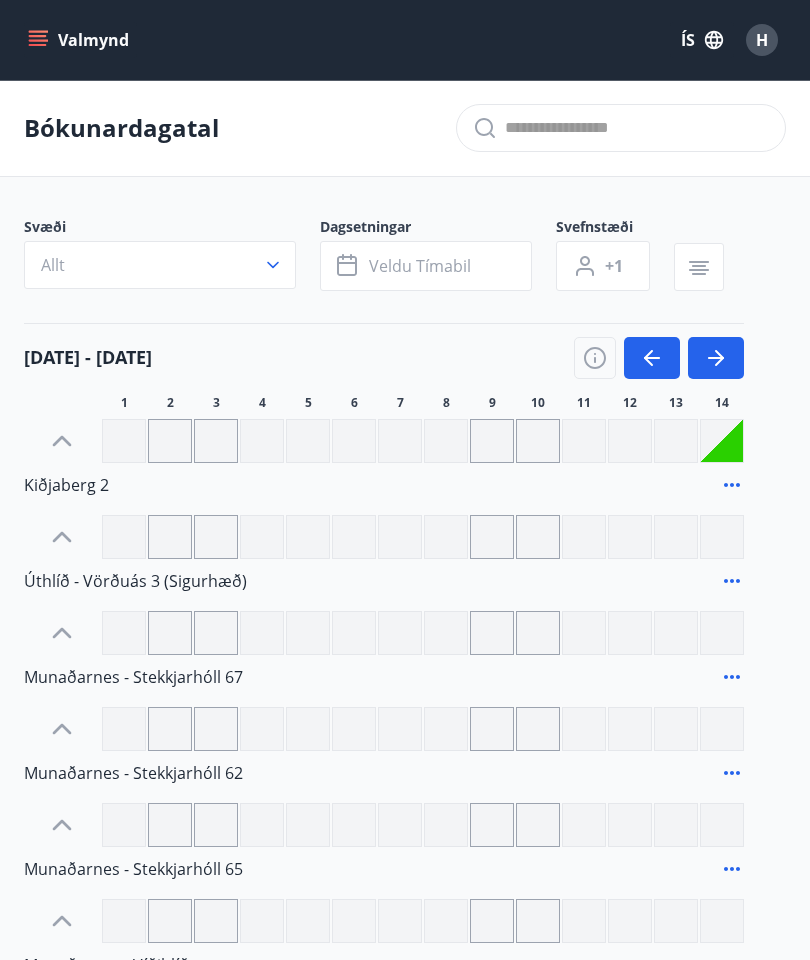 click at bounding box center (652, 358) 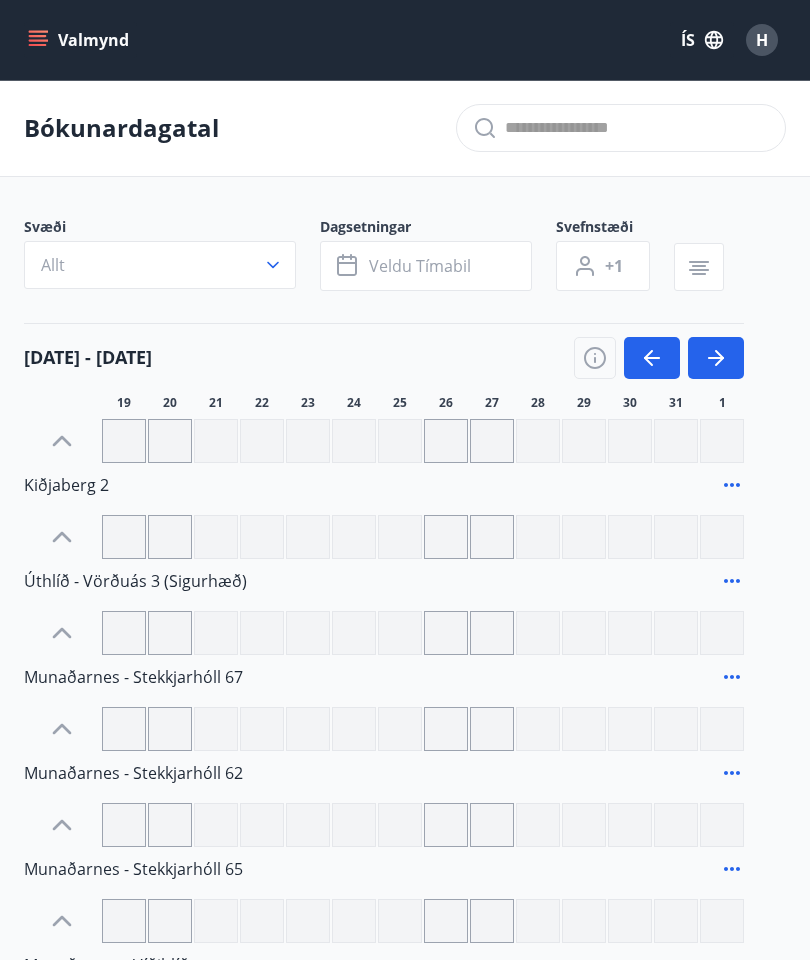 click at bounding box center (652, 358) 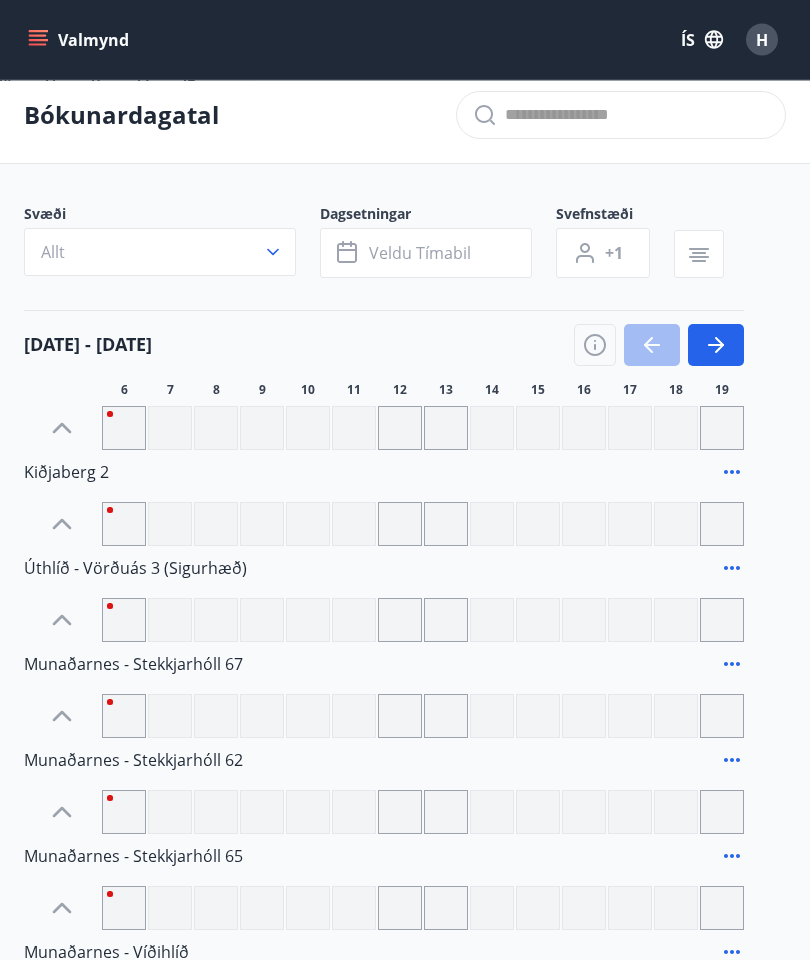 scroll, scrollTop: 0, scrollLeft: 0, axis: both 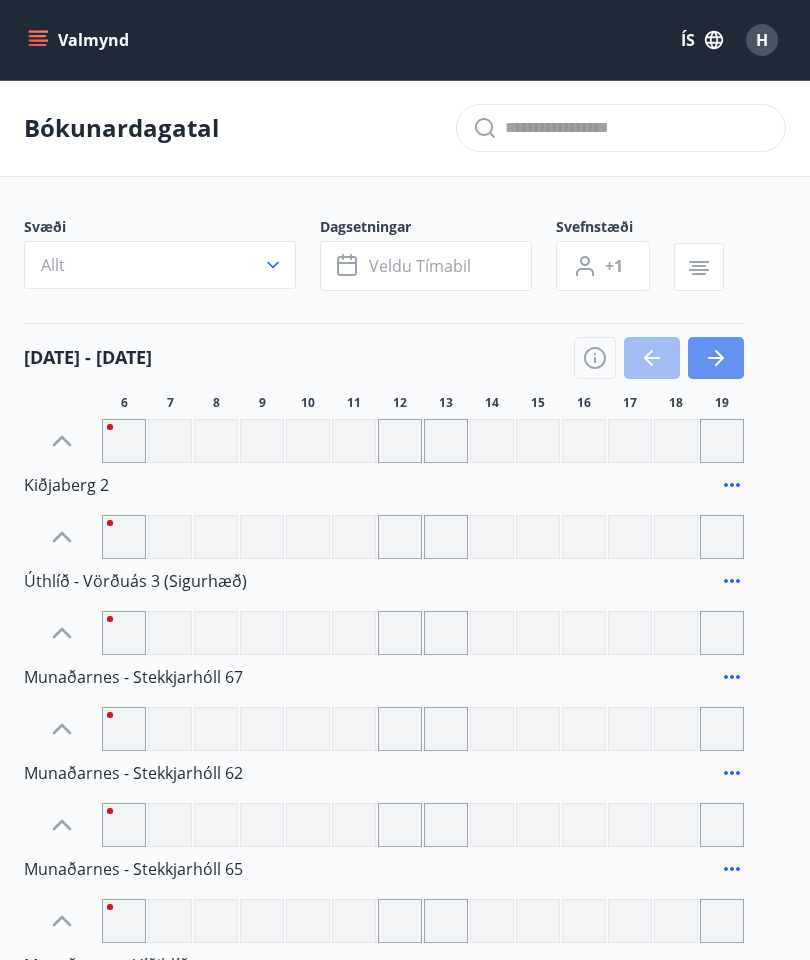 click 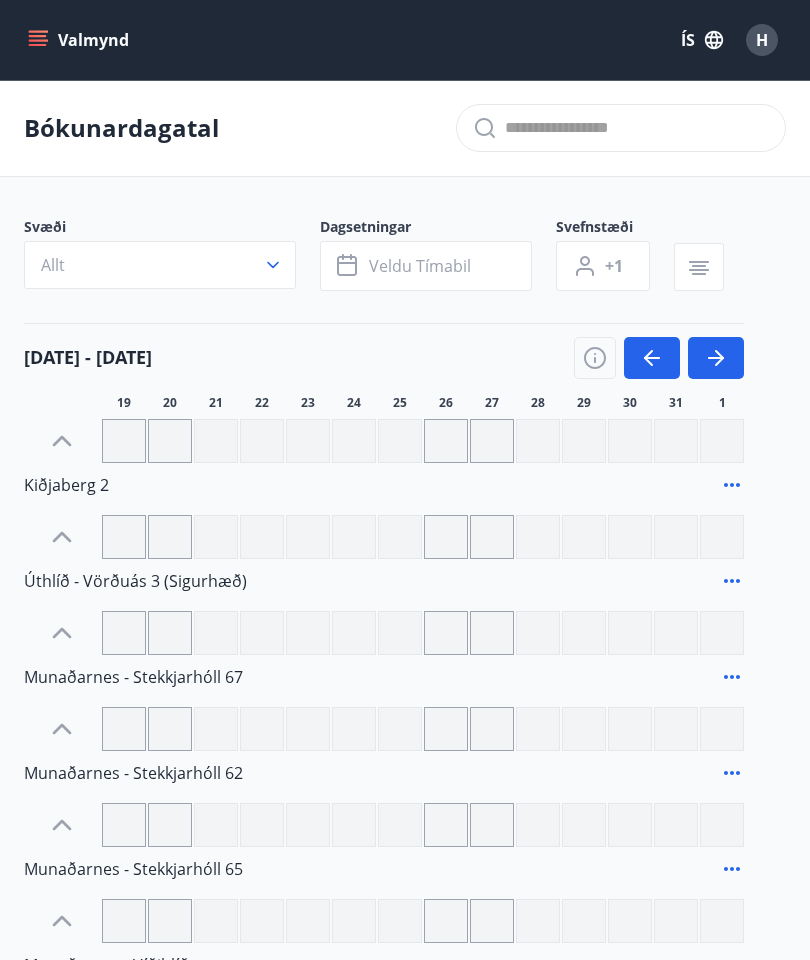 click 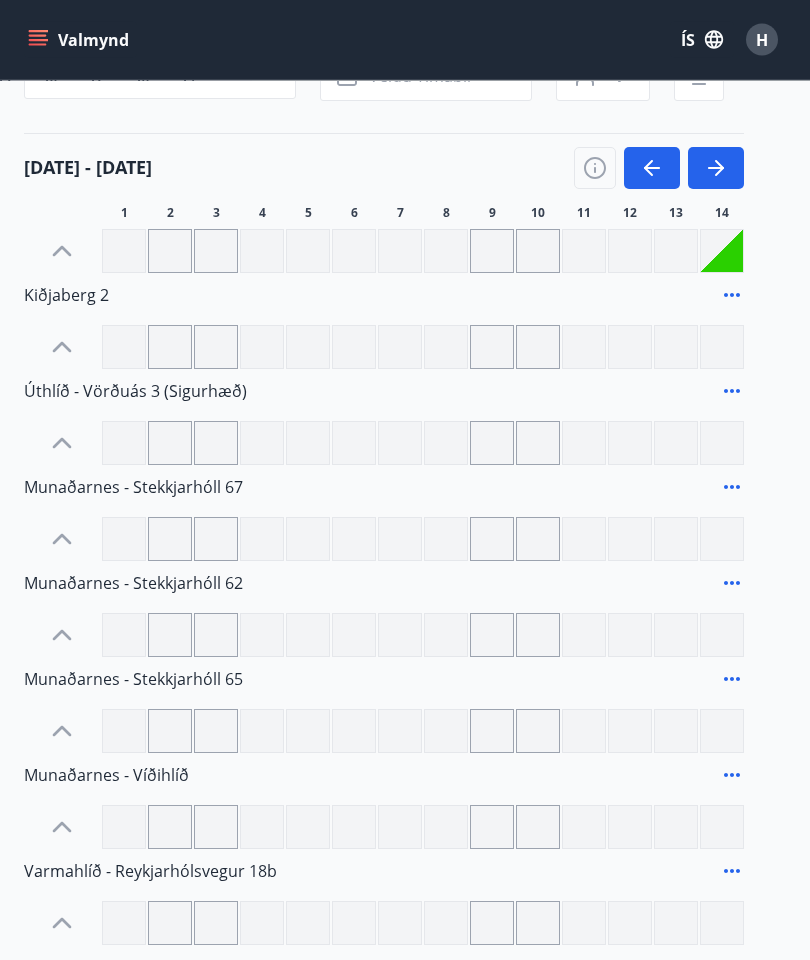 scroll, scrollTop: 0, scrollLeft: 0, axis: both 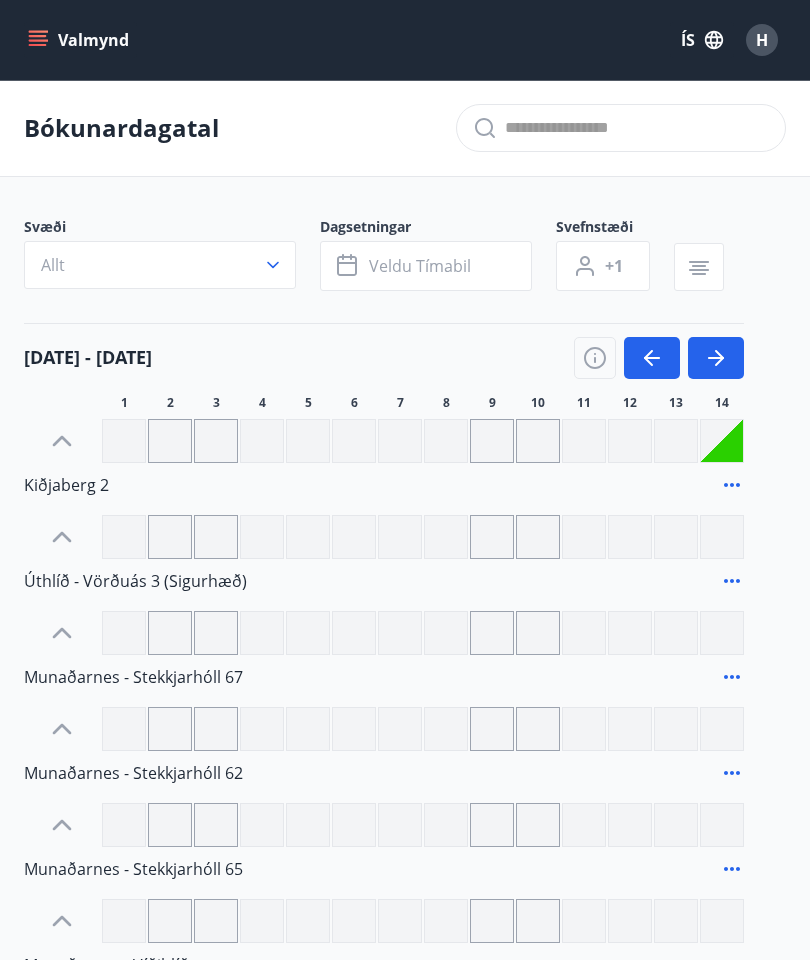click 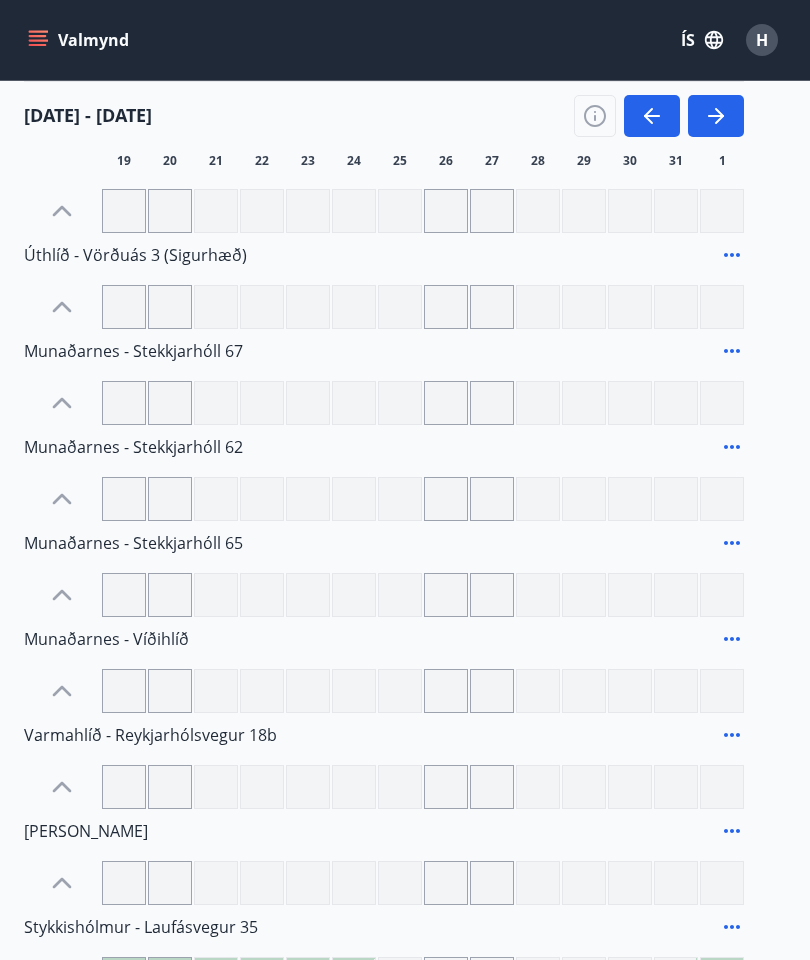 scroll, scrollTop: 311, scrollLeft: 0, axis: vertical 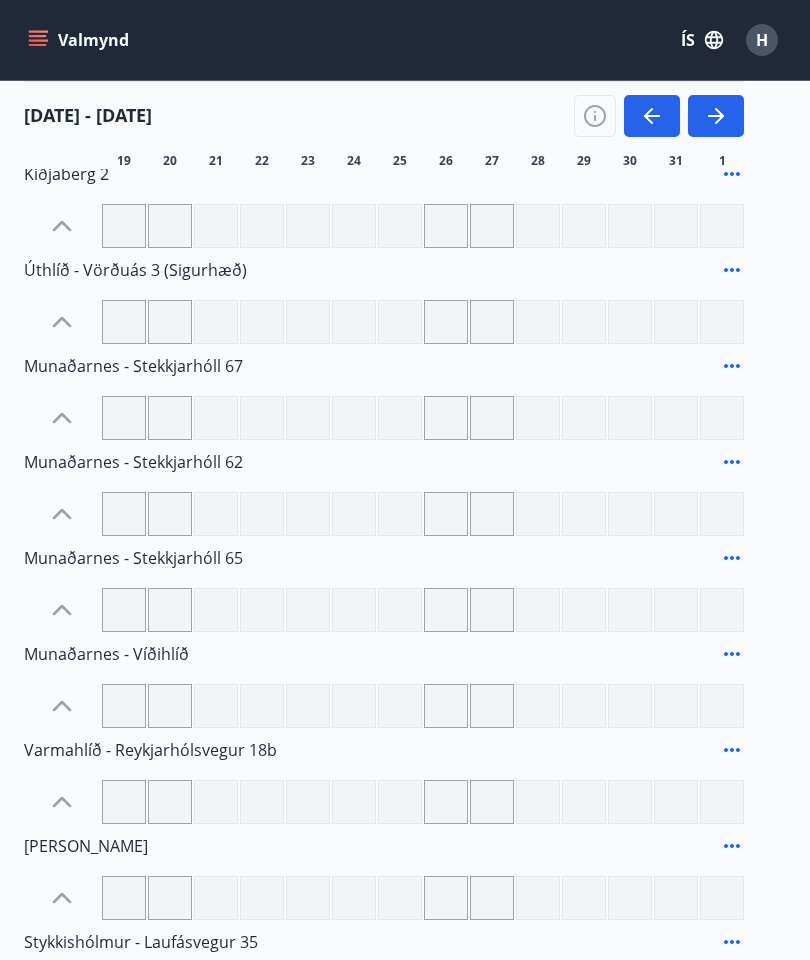 click 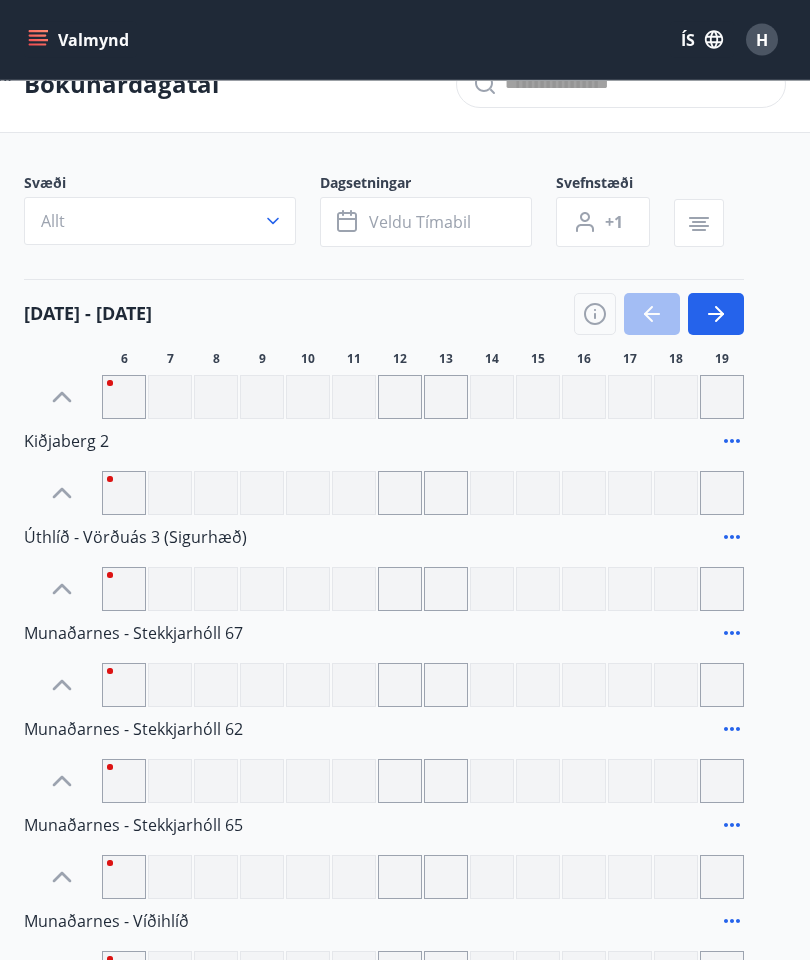 scroll, scrollTop: 0, scrollLeft: 0, axis: both 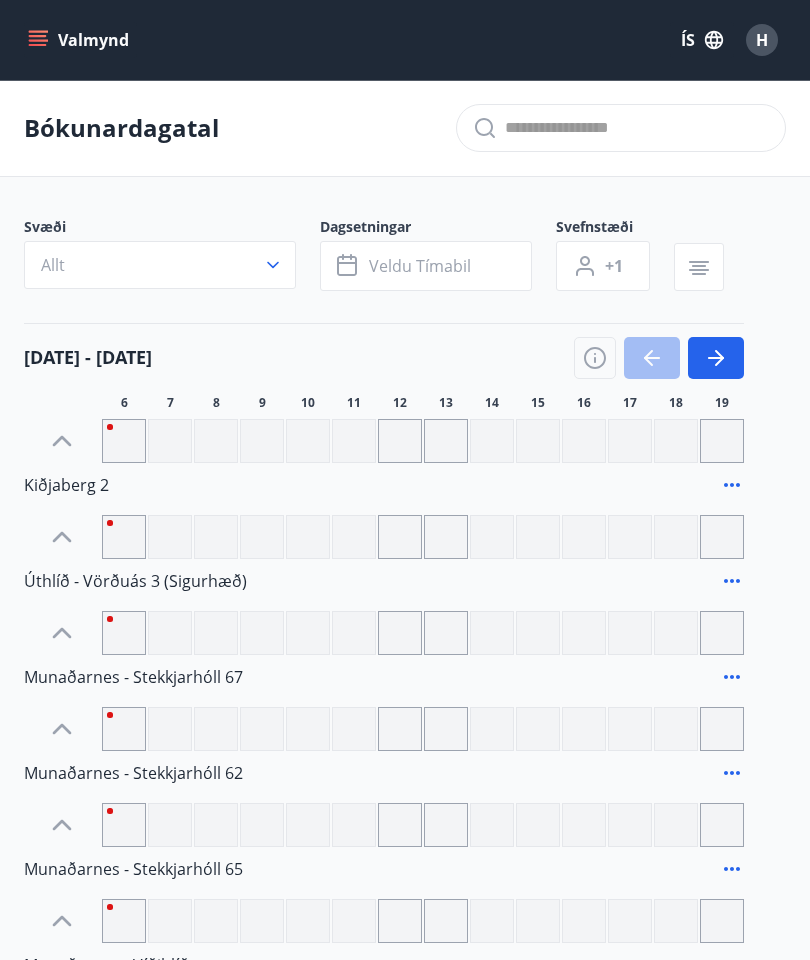 click at bounding box center [716, 358] 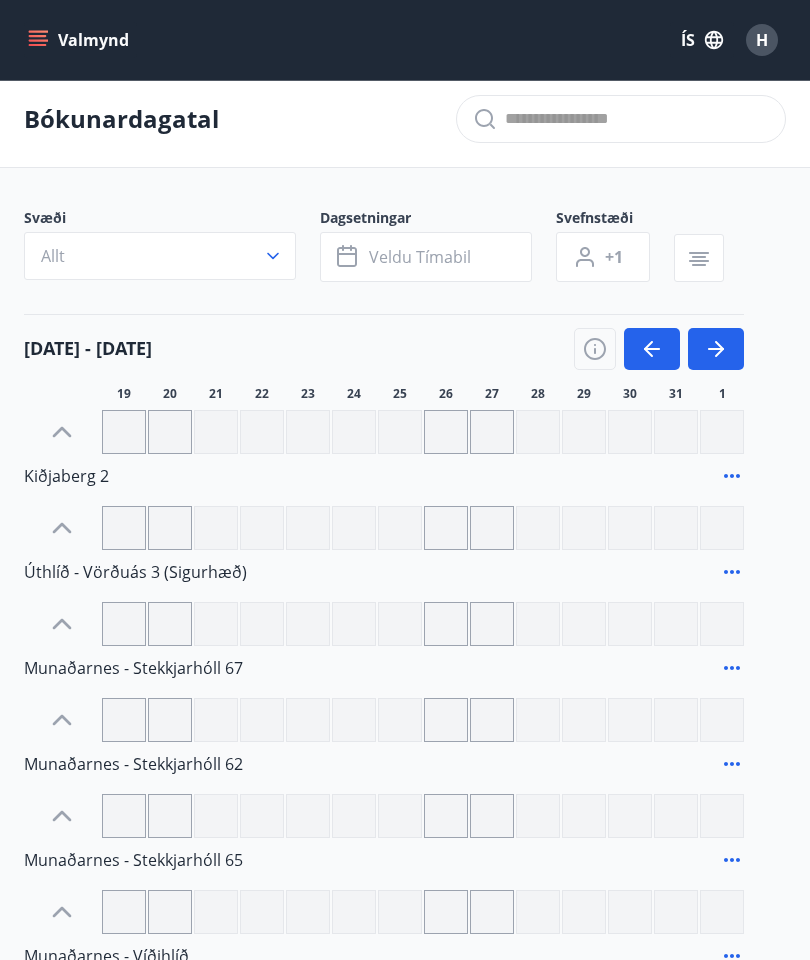 scroll, scrollTop: 0, scrollLeft: 0, axis: both 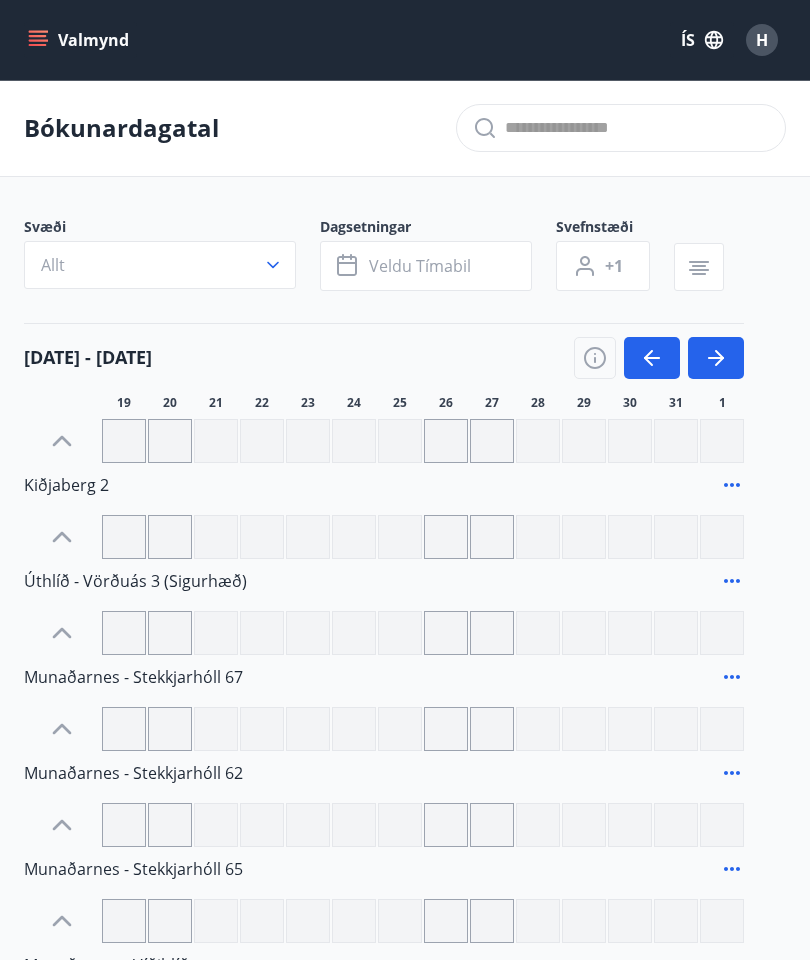 click at bounding box center [652, 358] 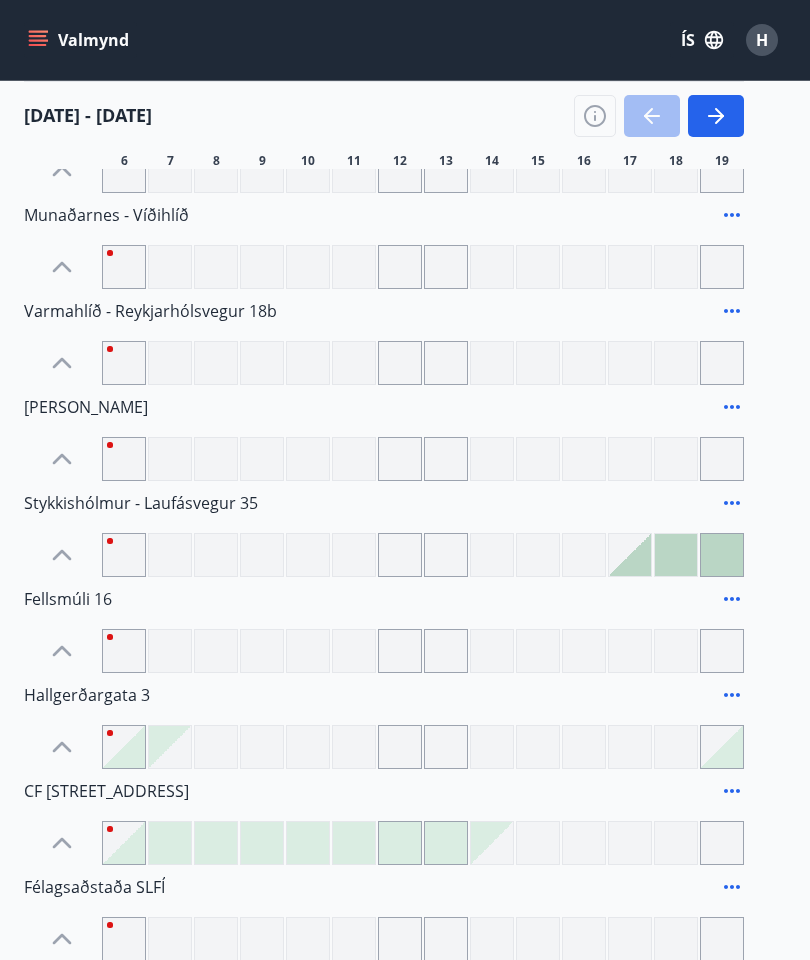 scroll, scrollTop: 777, scrollLeft: 0, axis: vertical 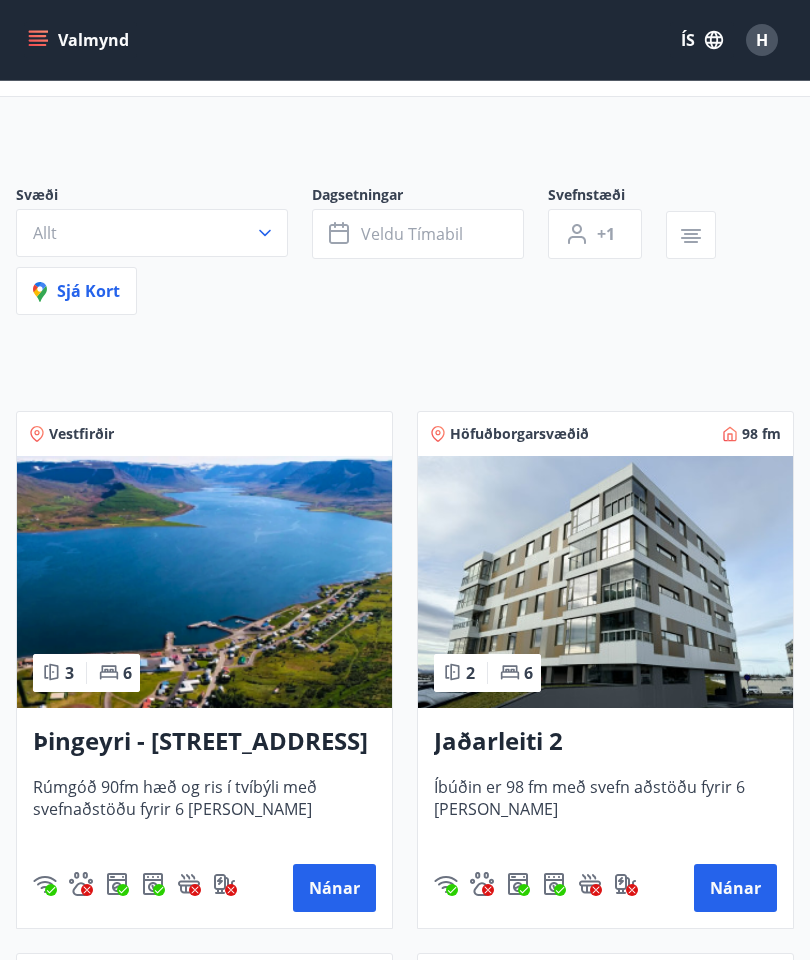 click 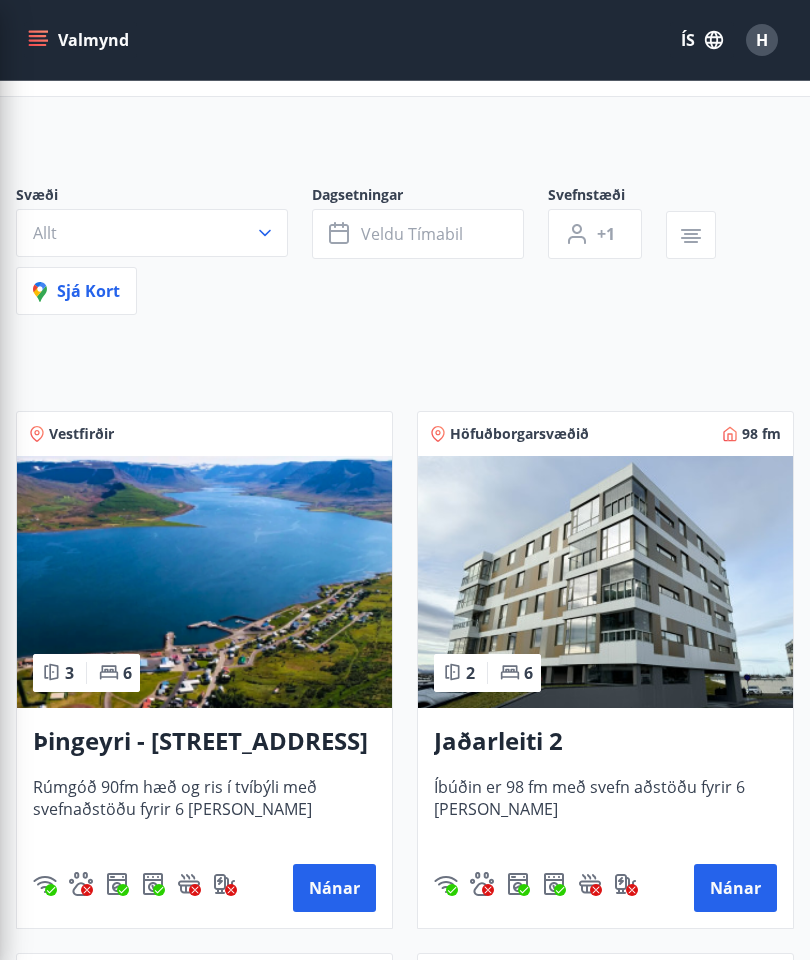 click on "H" at bounding box center [762, 40] 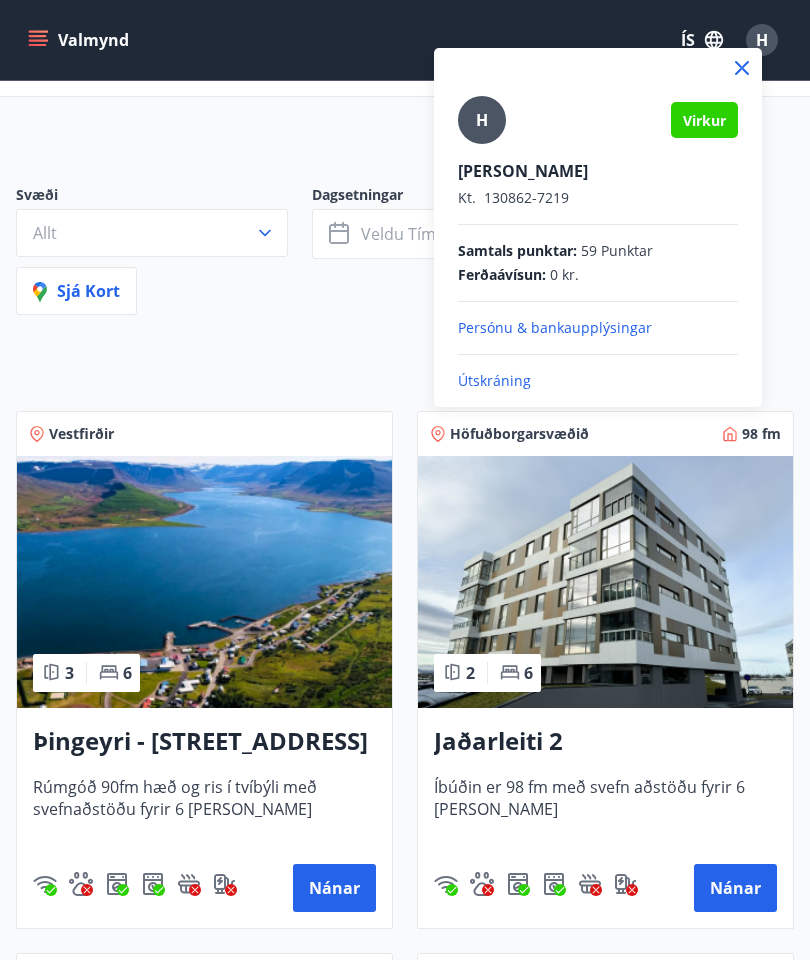 click 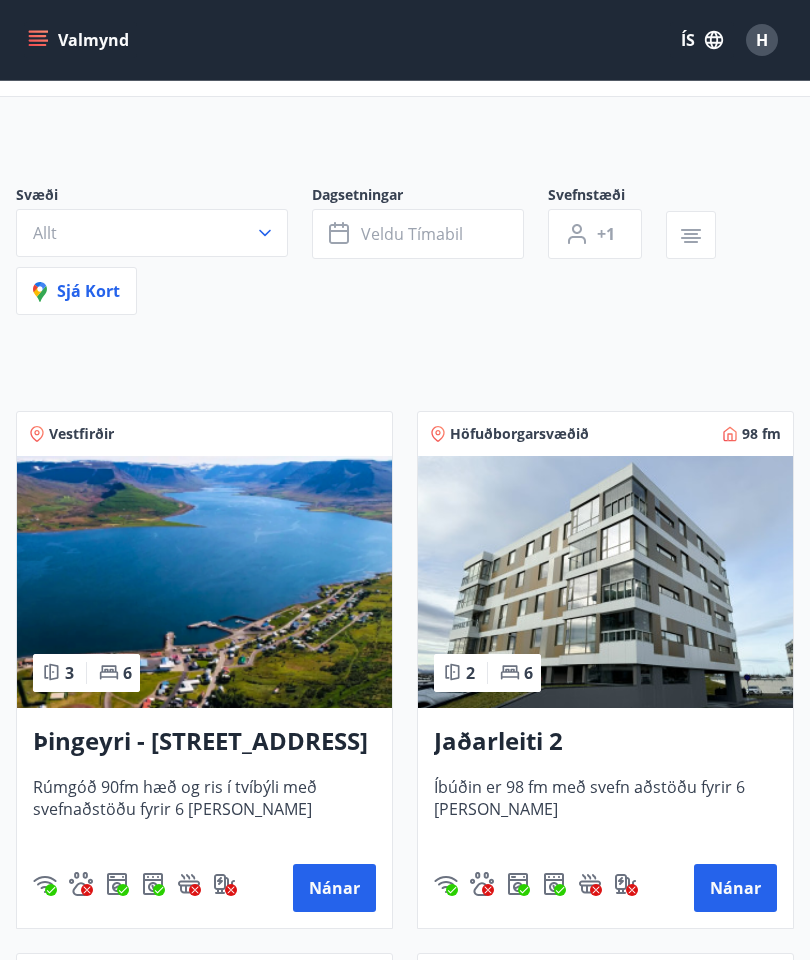 click on "H" at bounding box center [762, 40] 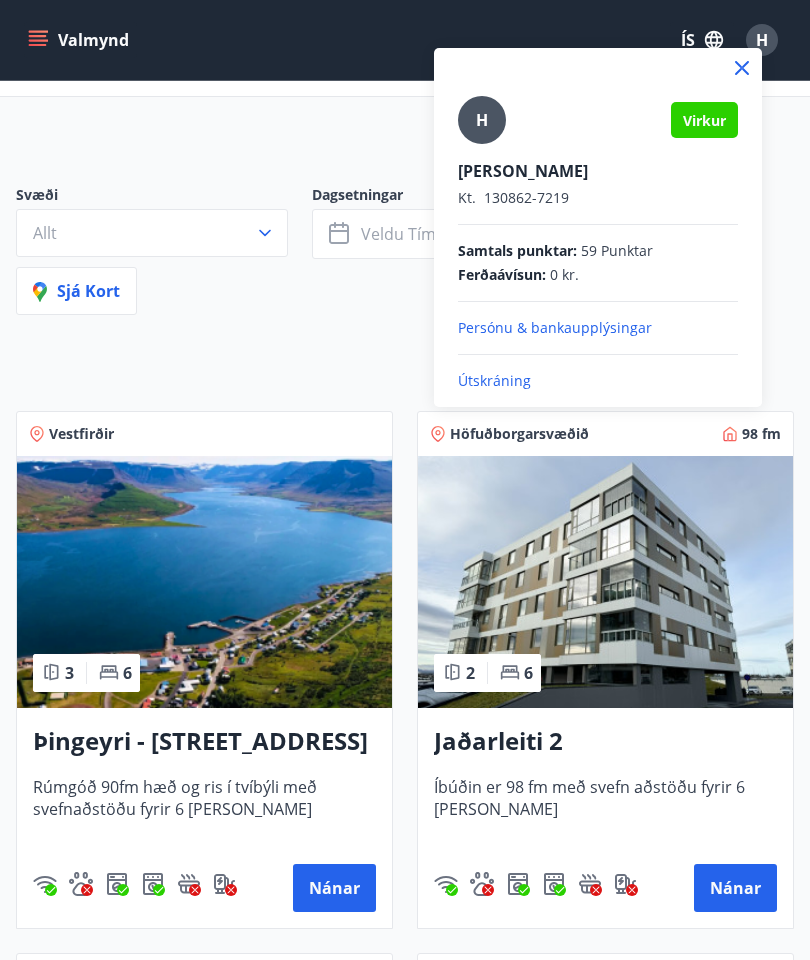 click on "Útskráning" at bounding box center (598, 381) 